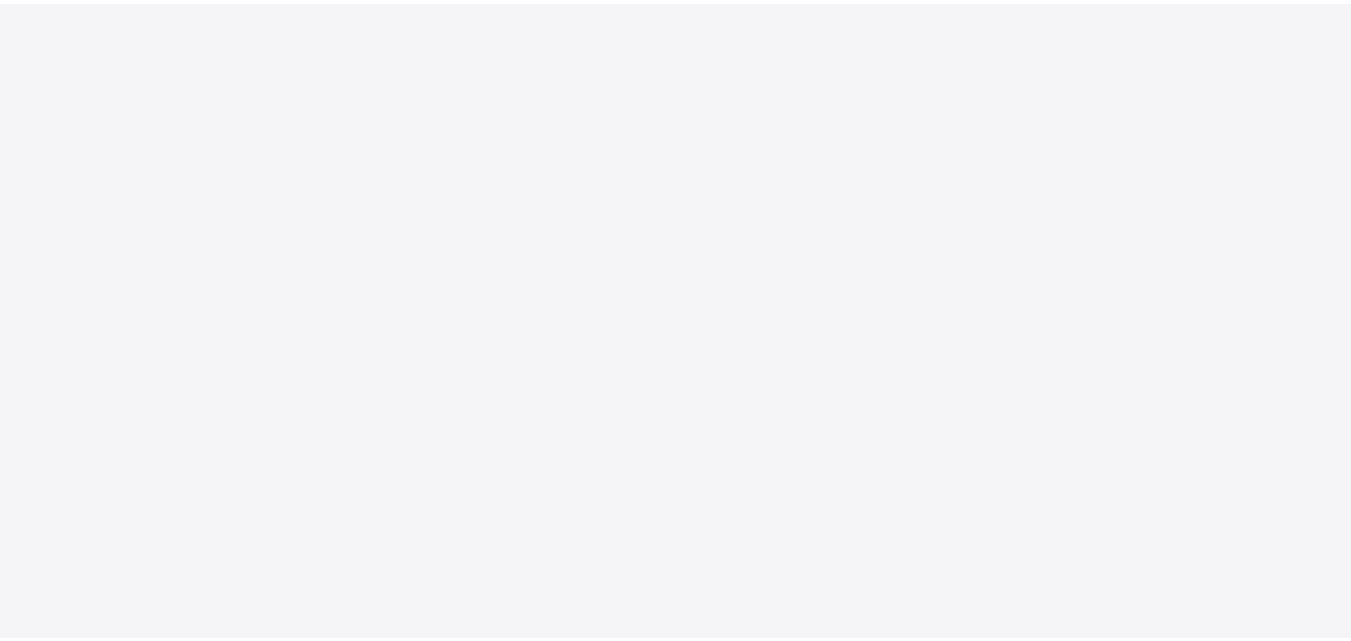 scroll, scrollTop: 0, scrollLeft: 0, axis: both 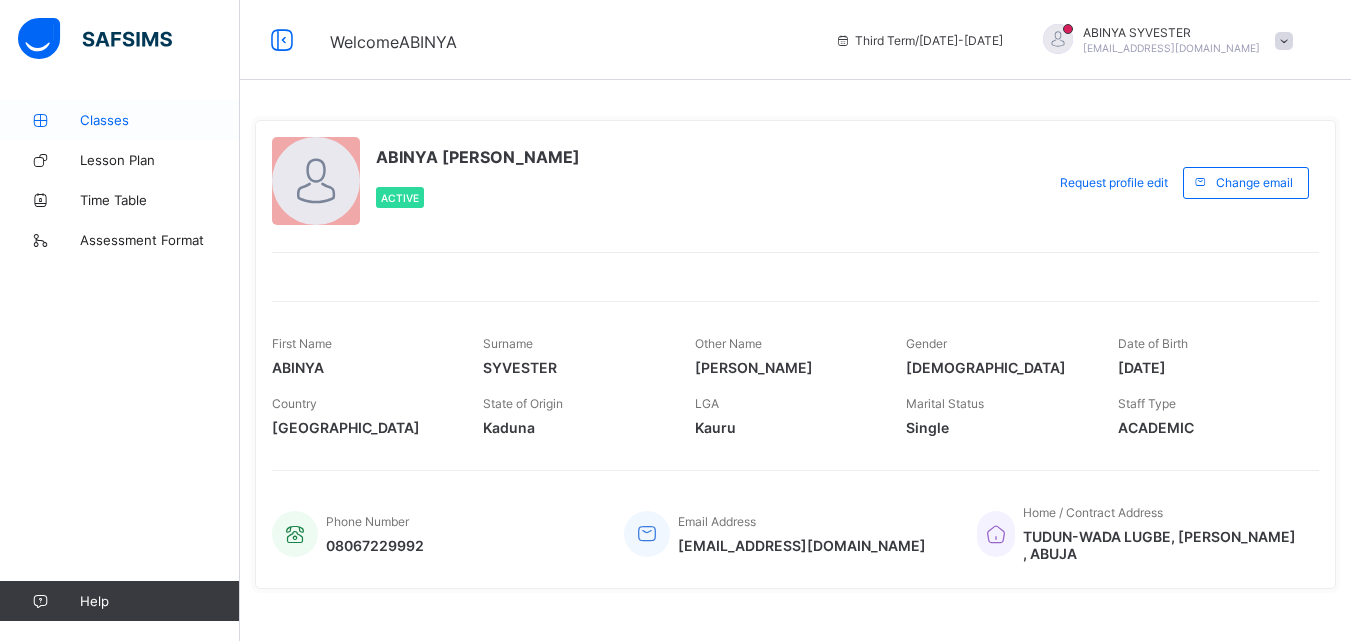 click on "Classes" at bounding box center (160, 120) 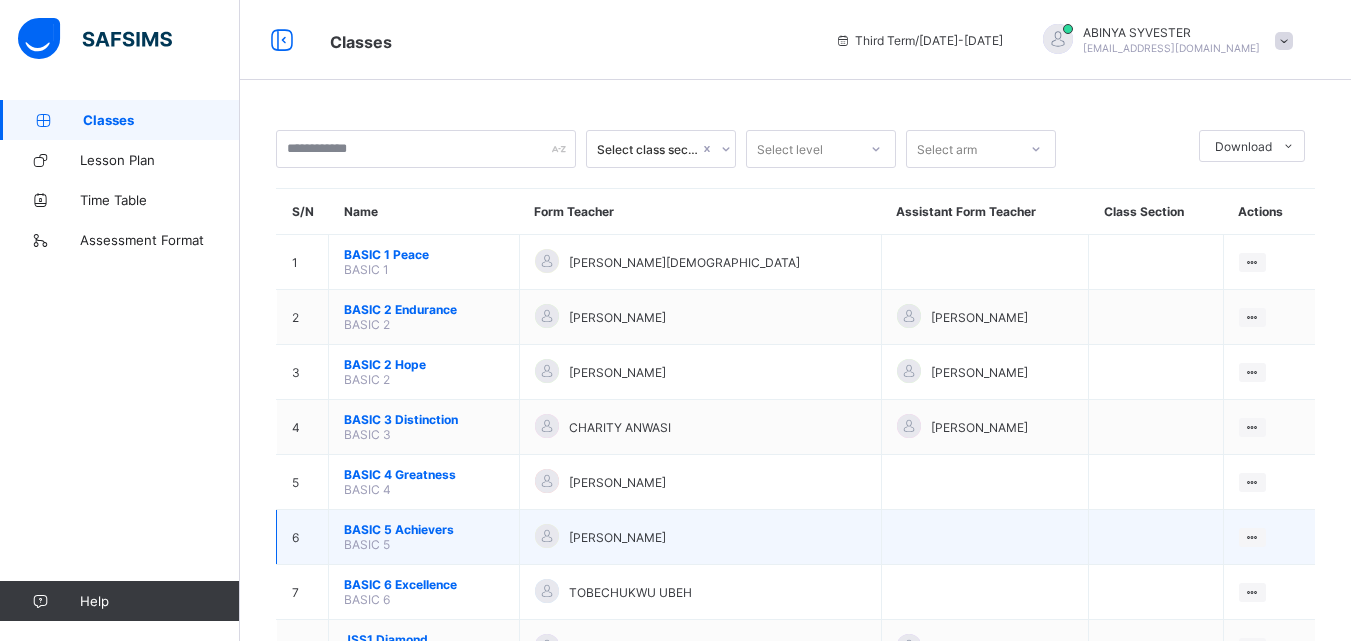 click on "BASIC 5   Achievers" at bounding box center [424, 529] 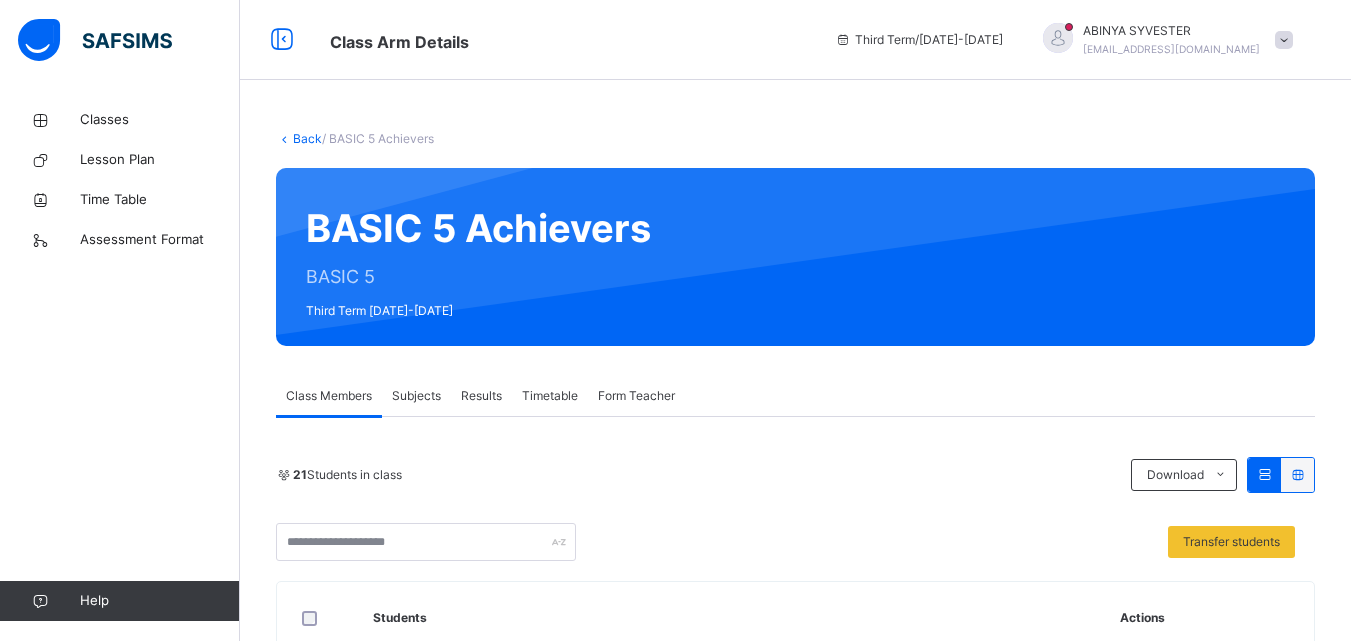 click on "Subjects" at bounding box center (416, 396) 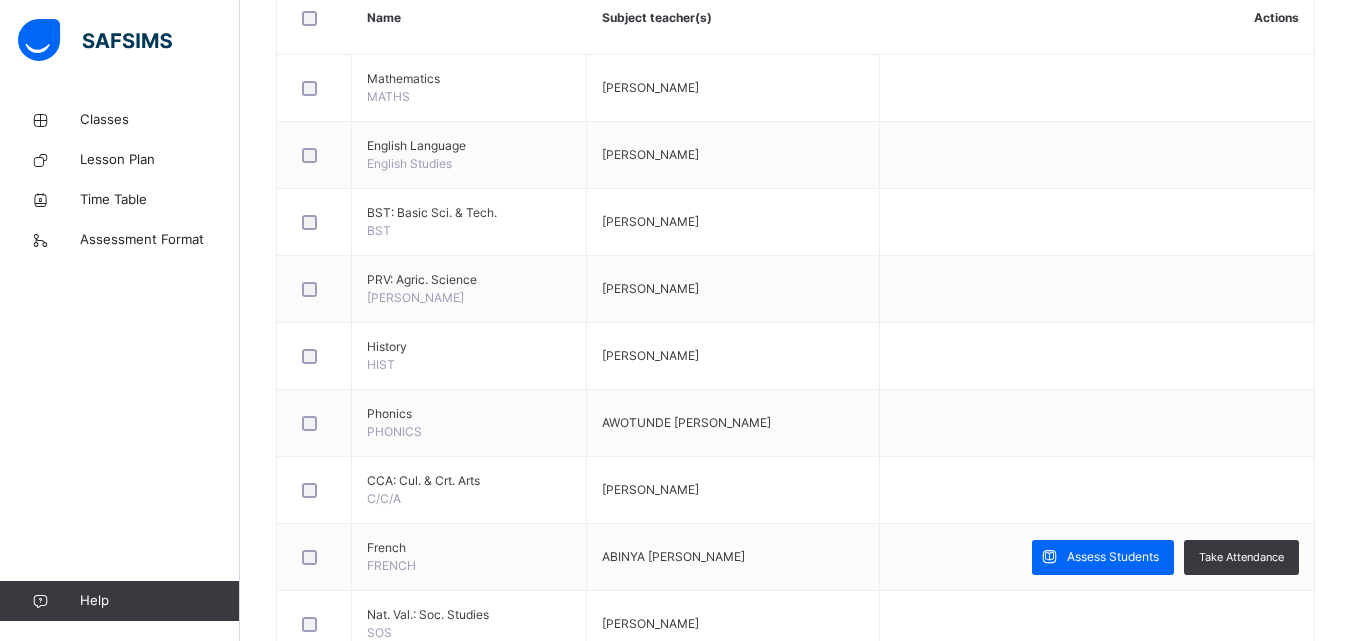 scroll, scrollTop: 544, scrollLeft: 0, axis: vertical 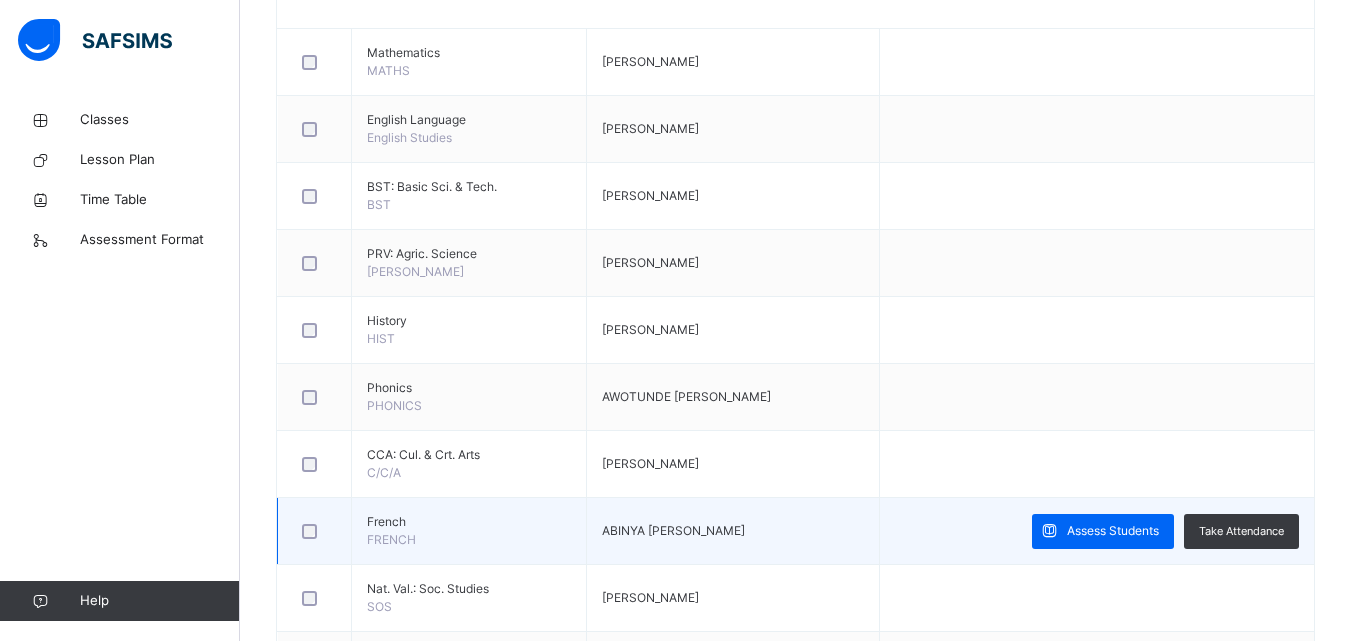 click on "Assess Students Take Attendance" at bounding box center (1096, 531) 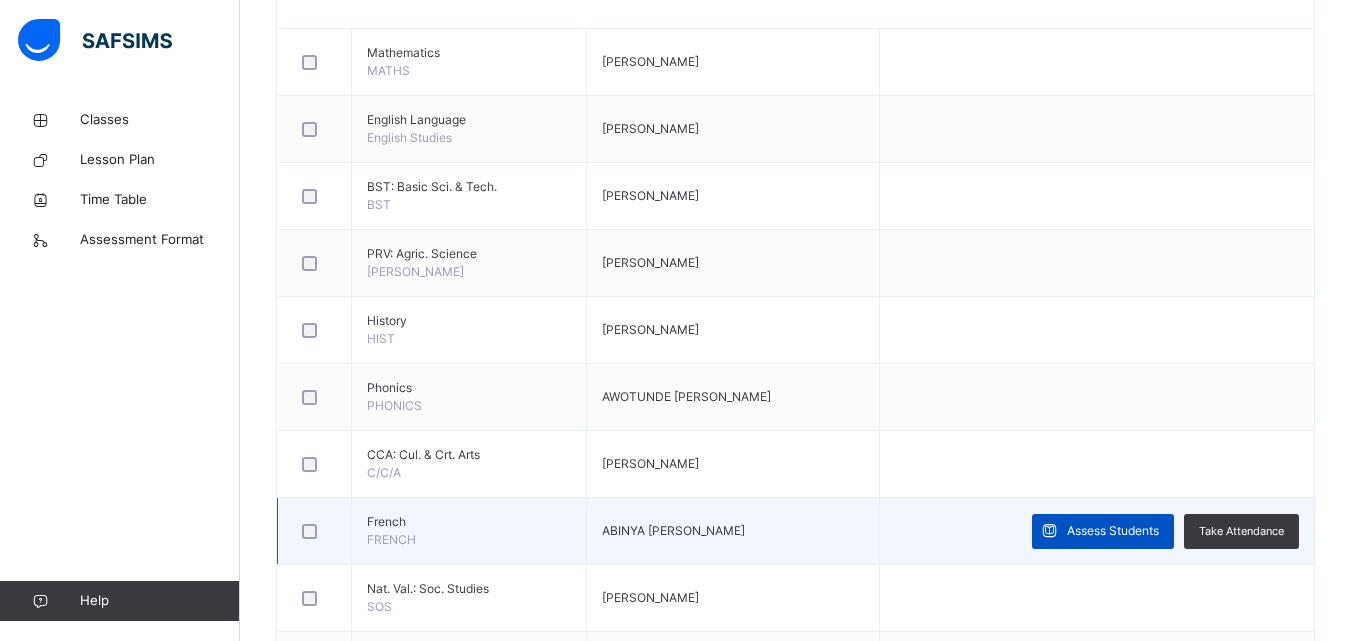 click on "Assess Students" at bounding box center [1113, 531] 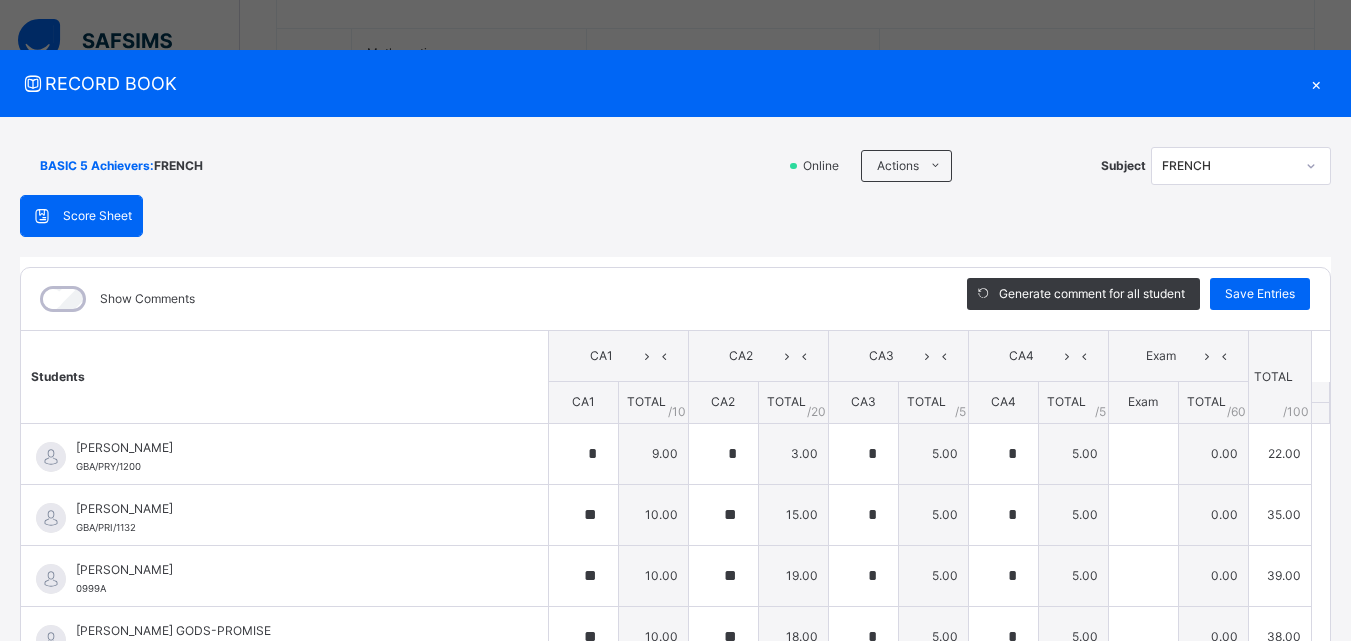 type on "*" 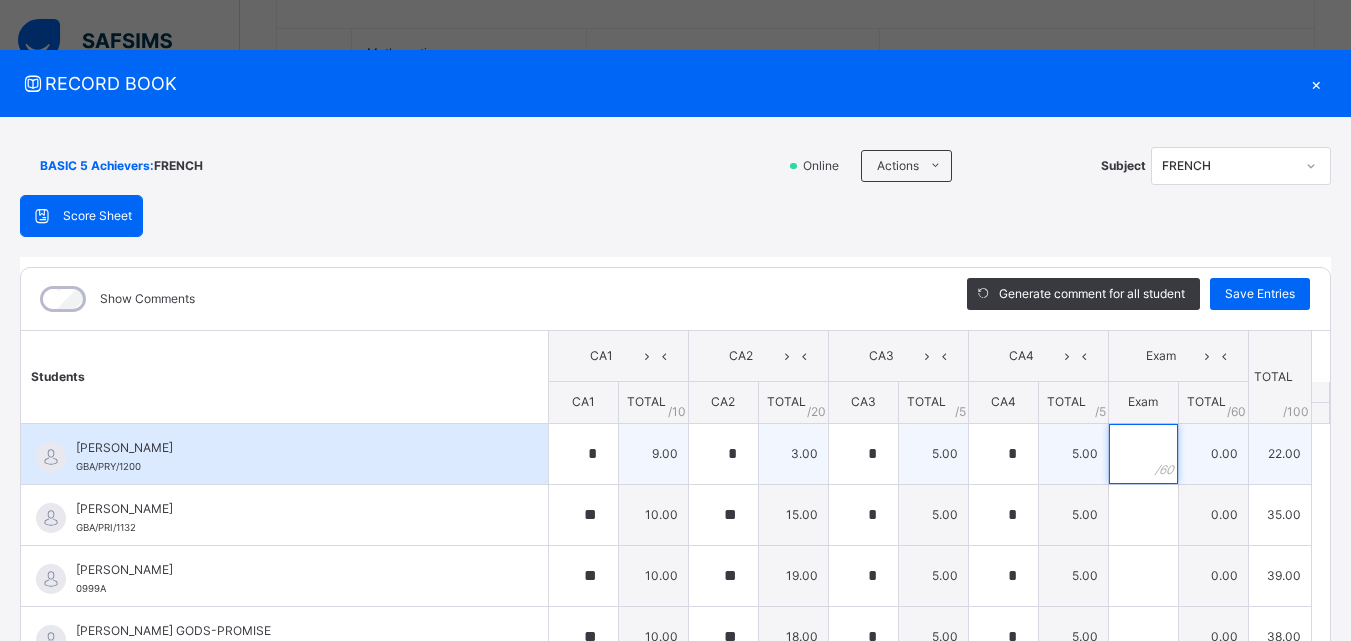 click at bounding box center [1143, 454] 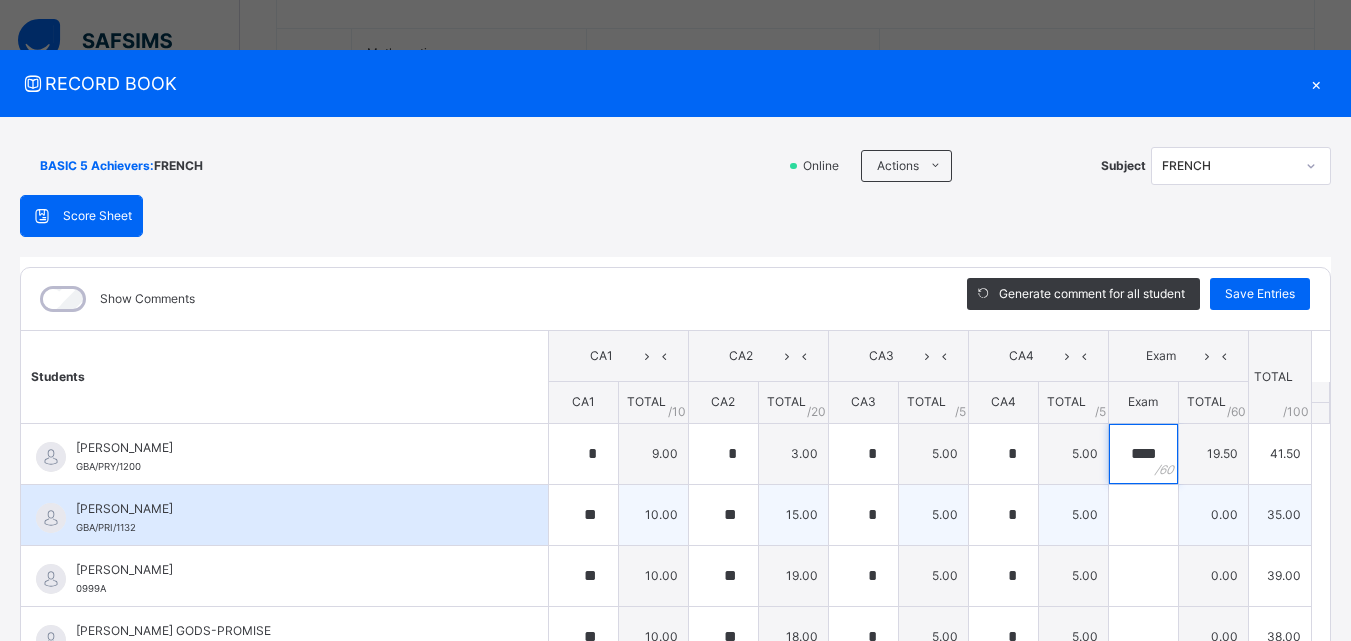 type on "****" 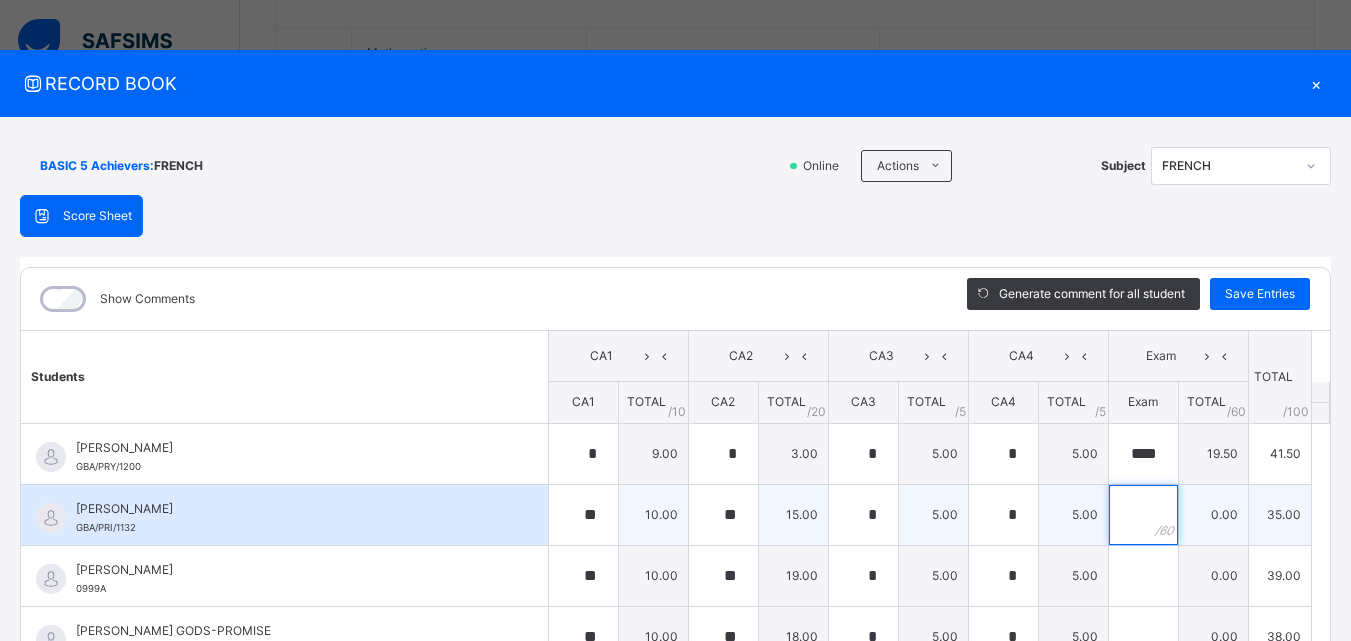 click at bounding box center (1143, 515) 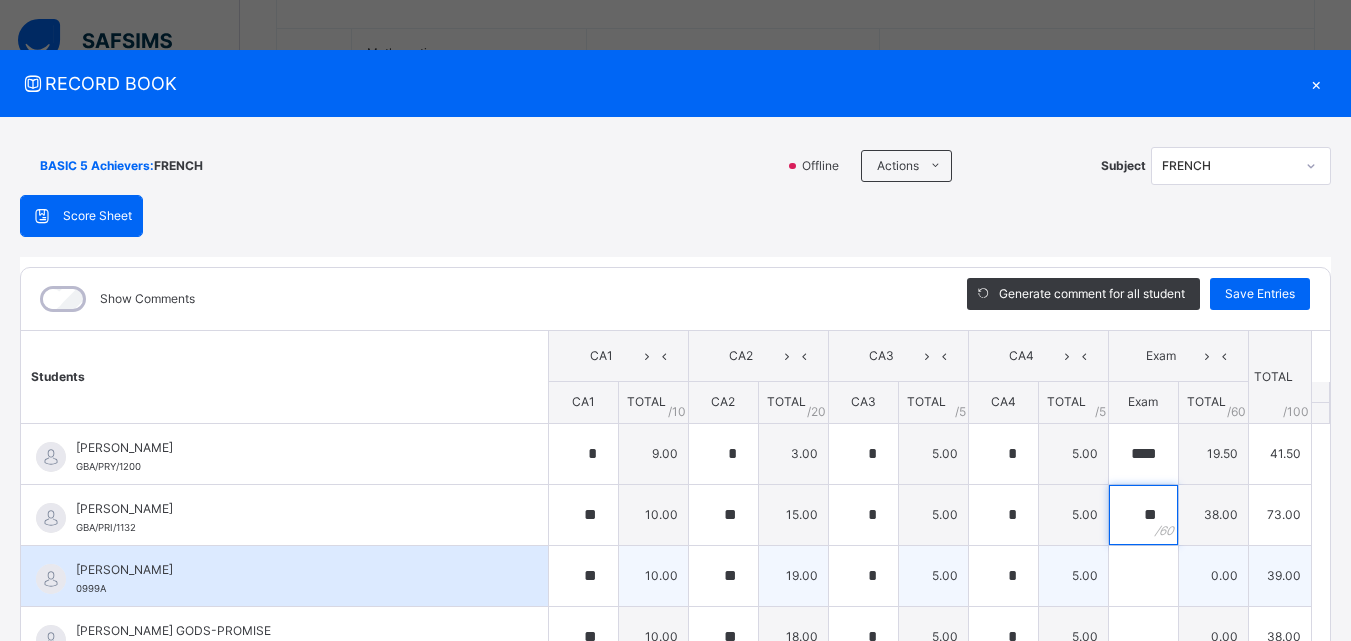 type on "**" 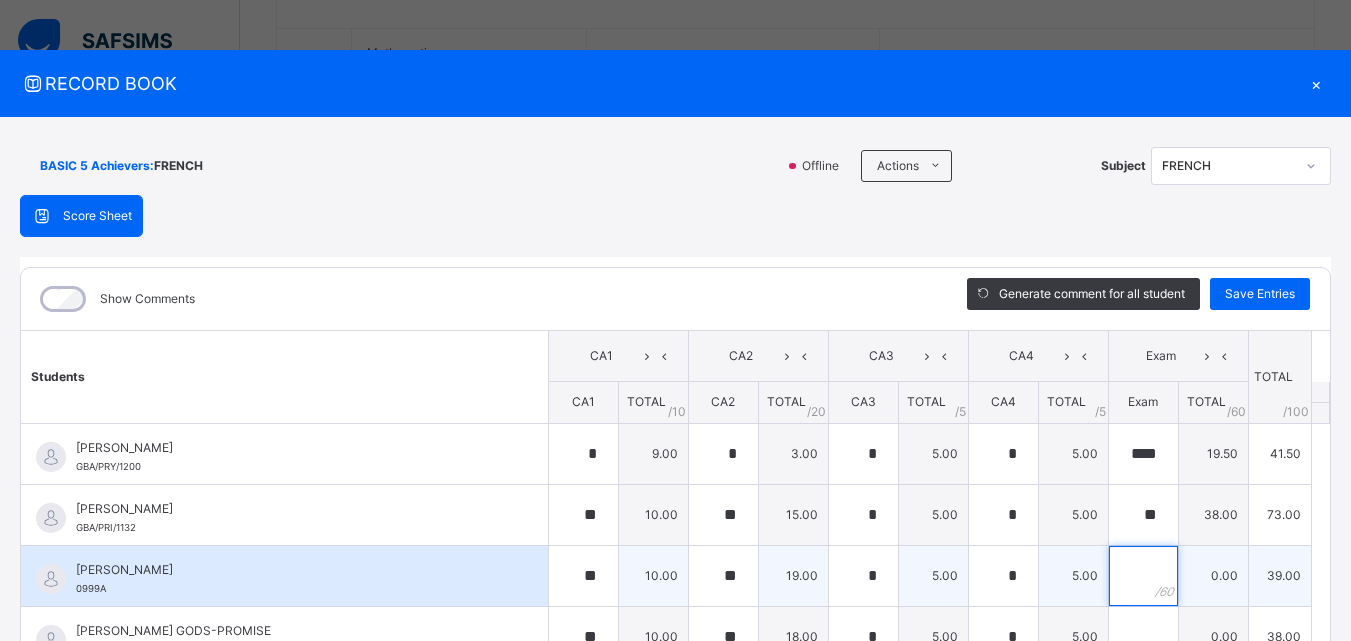 click at bounding box center [1143, 576] 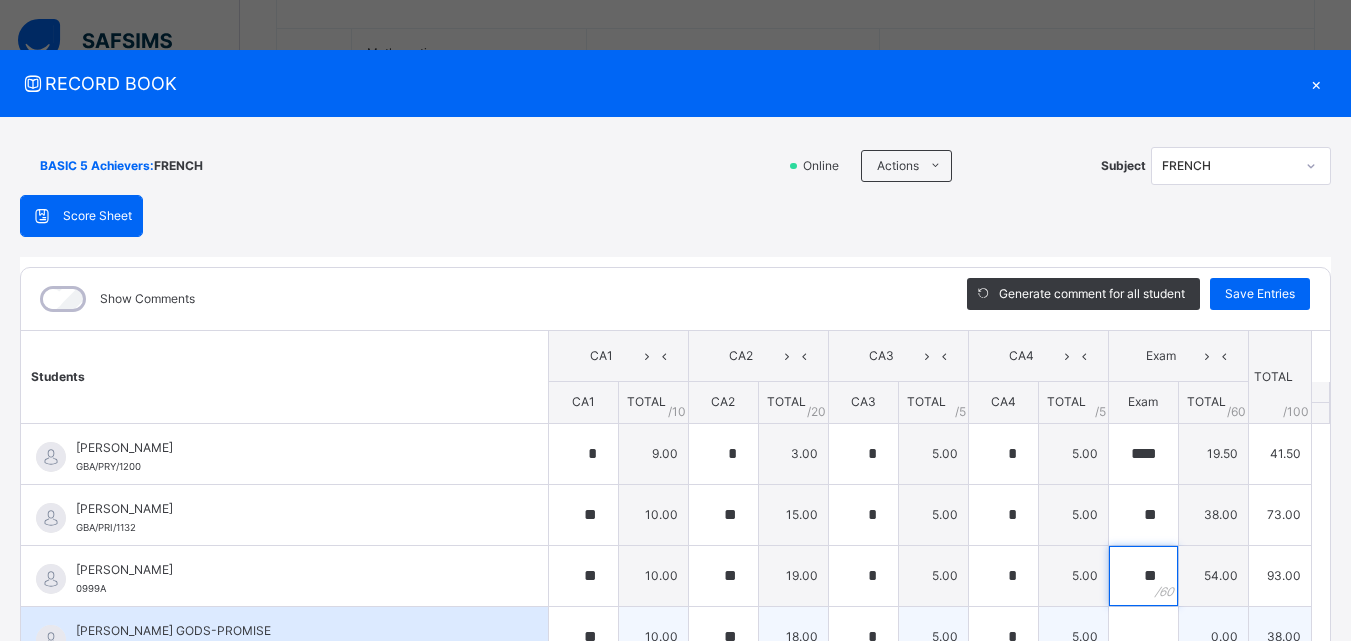 type on "**" 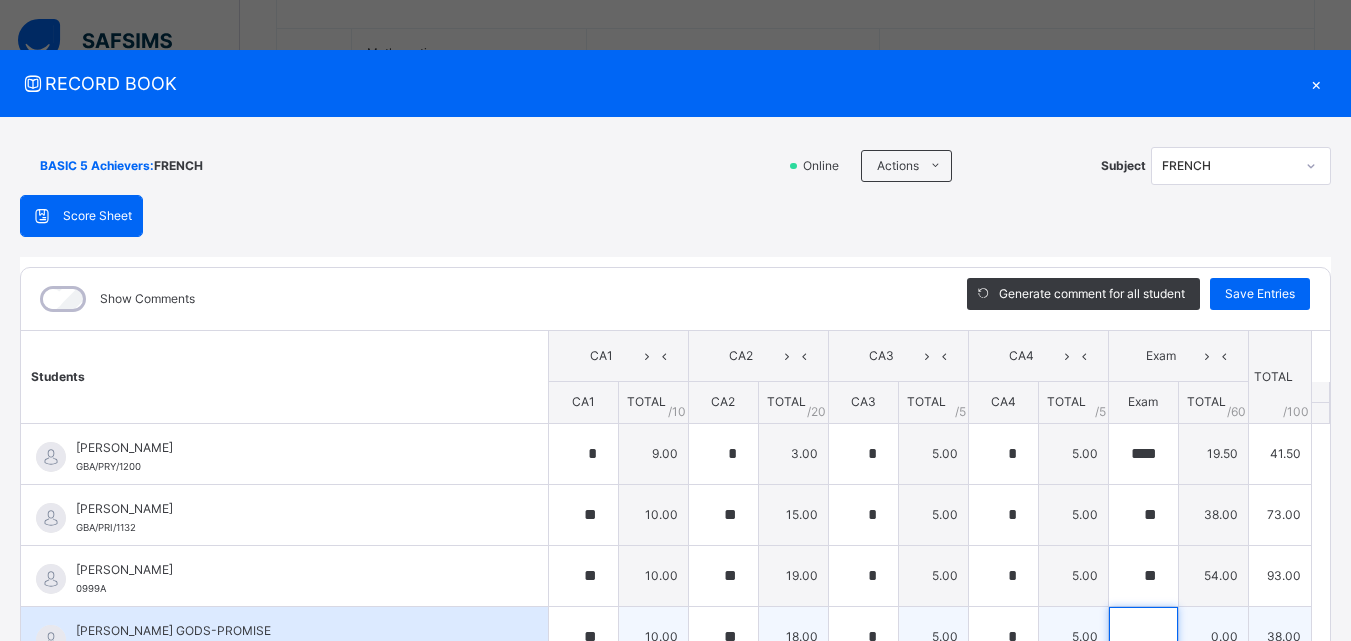 click at bounding box center (1143, 637) 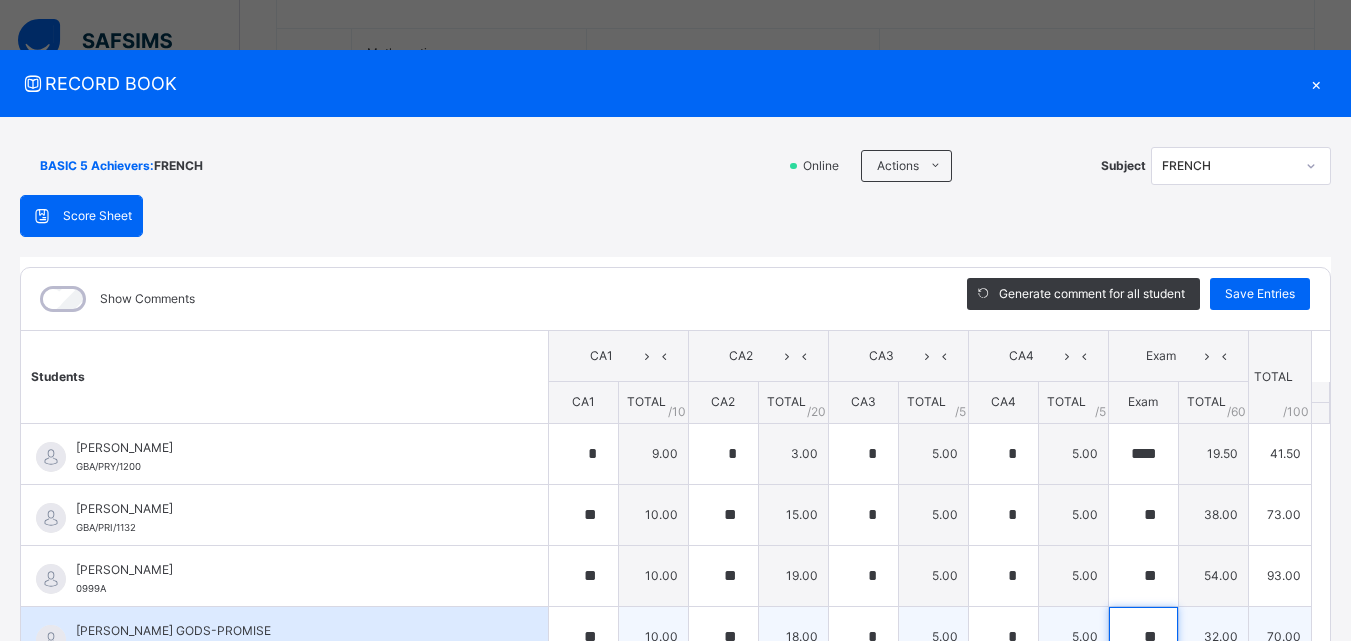 scroll, scrollTop: 6, scrollLeft: 0, axis: vertical 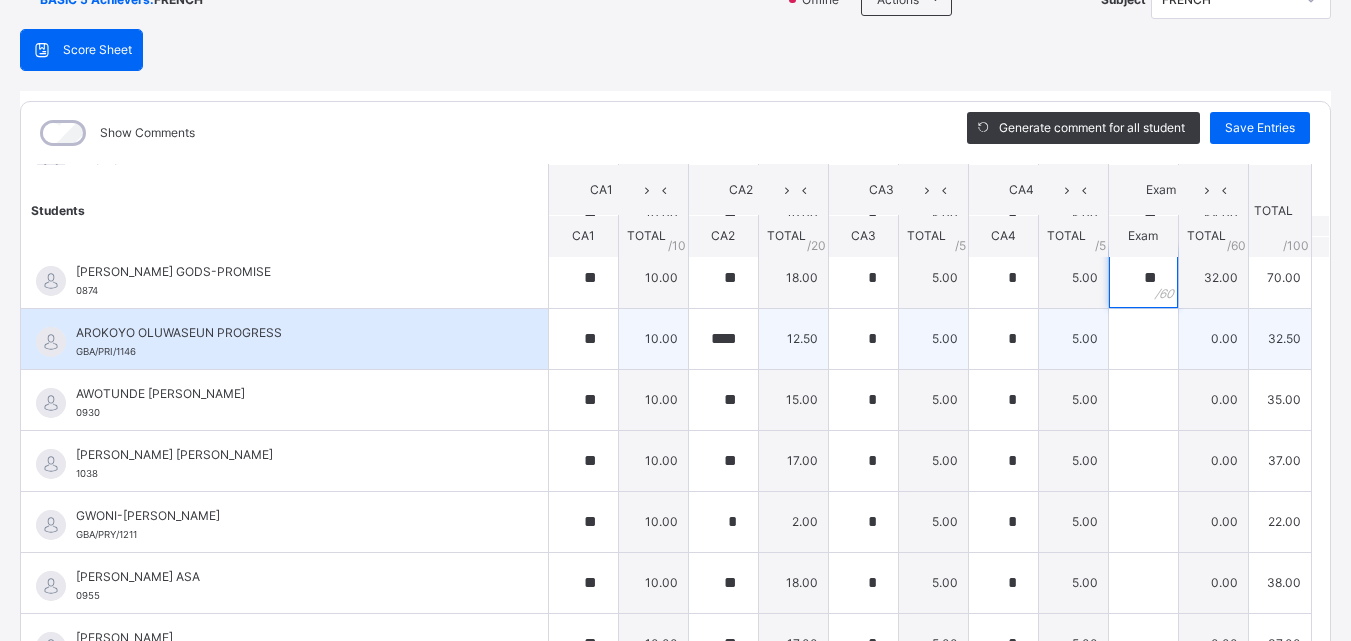 type on "**" 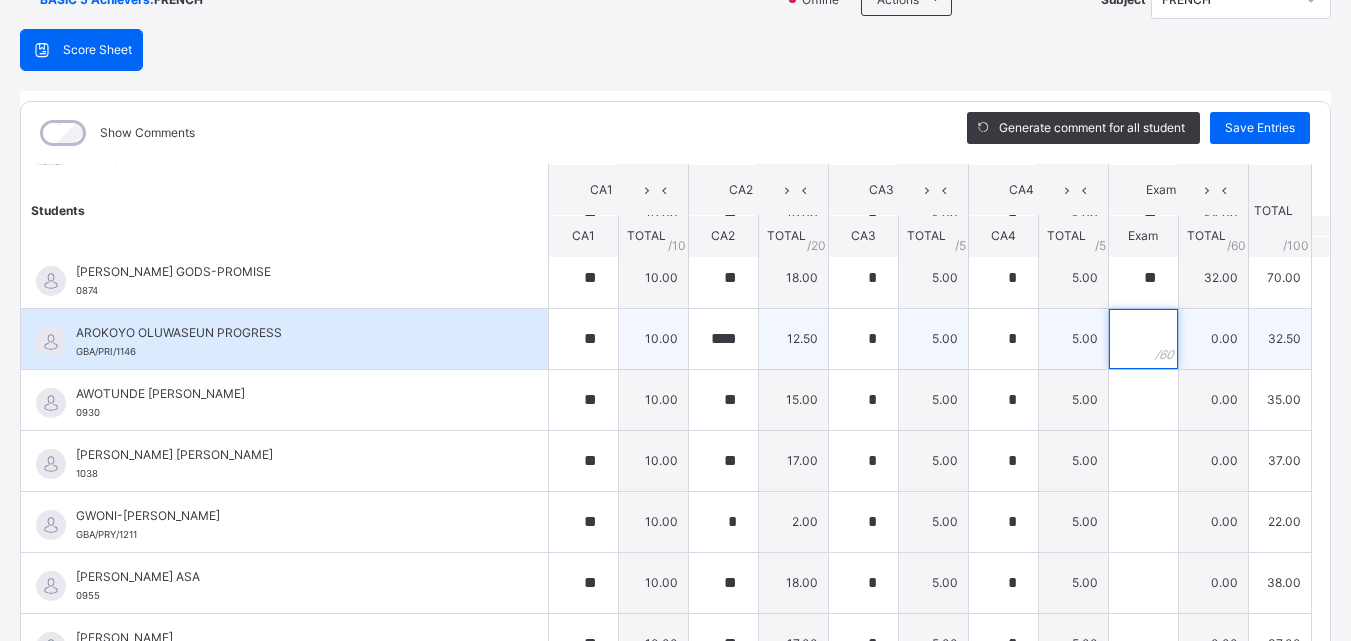 click at bounding box center (1143, 339) 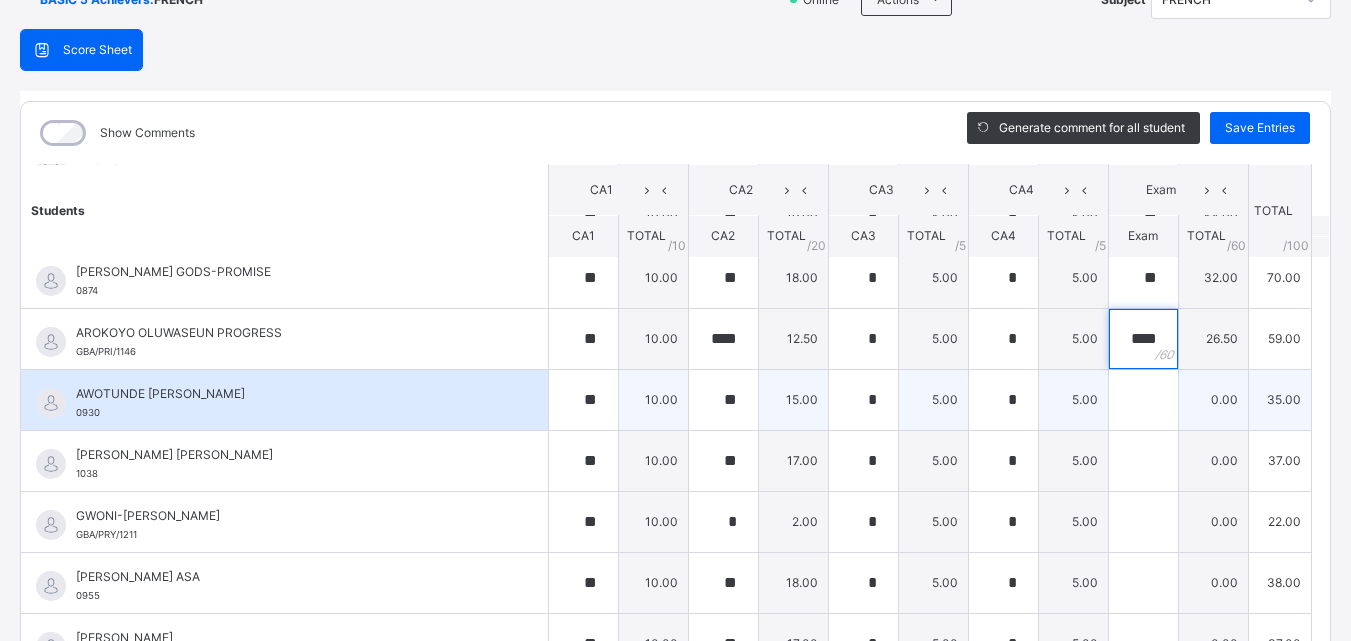 type on "****" 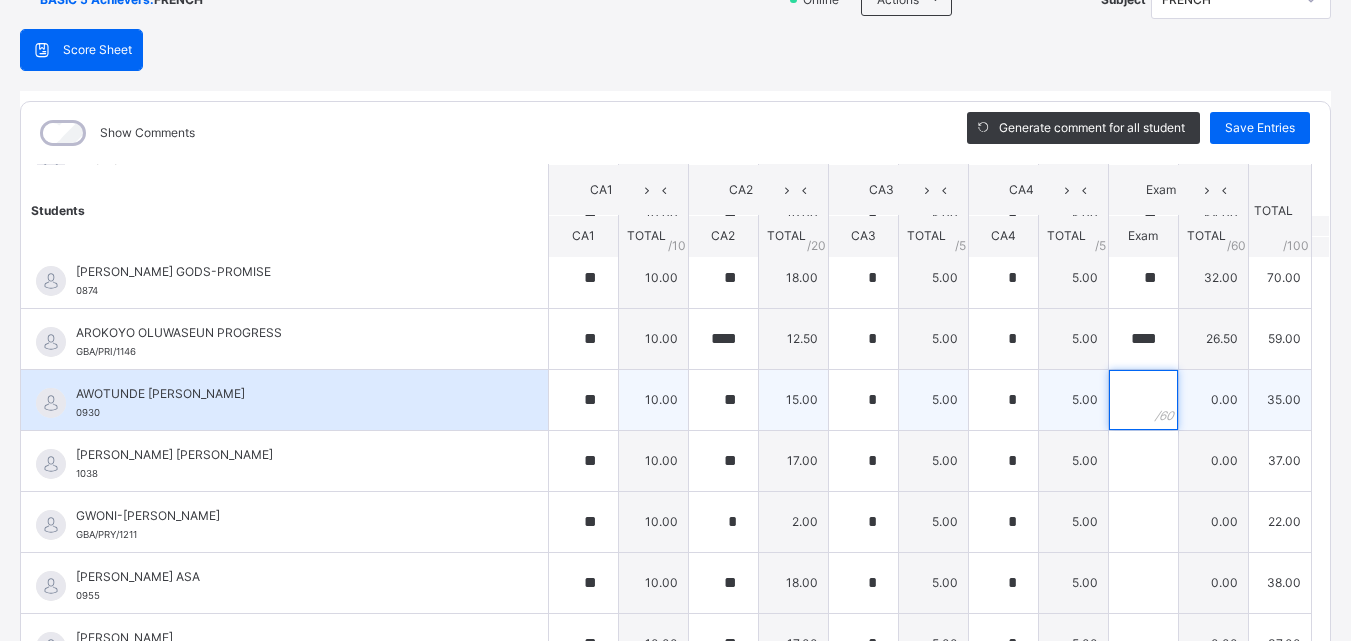 click at bounding box center [1143, 400] 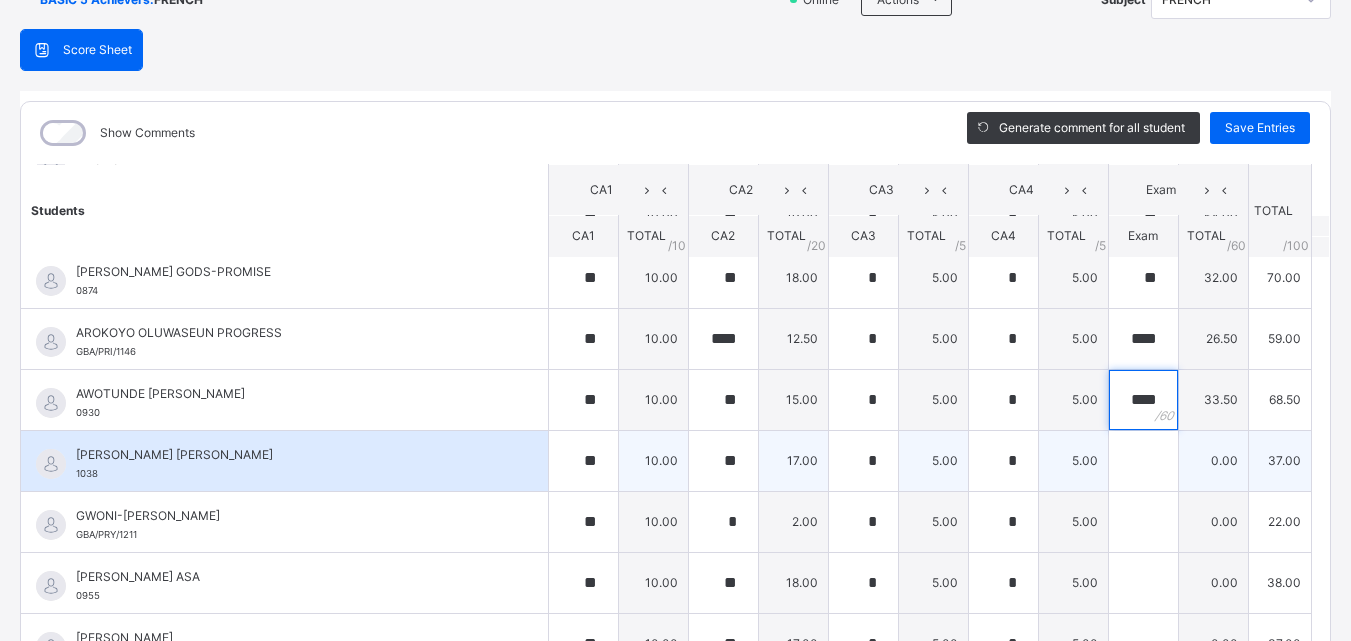 type on "****" 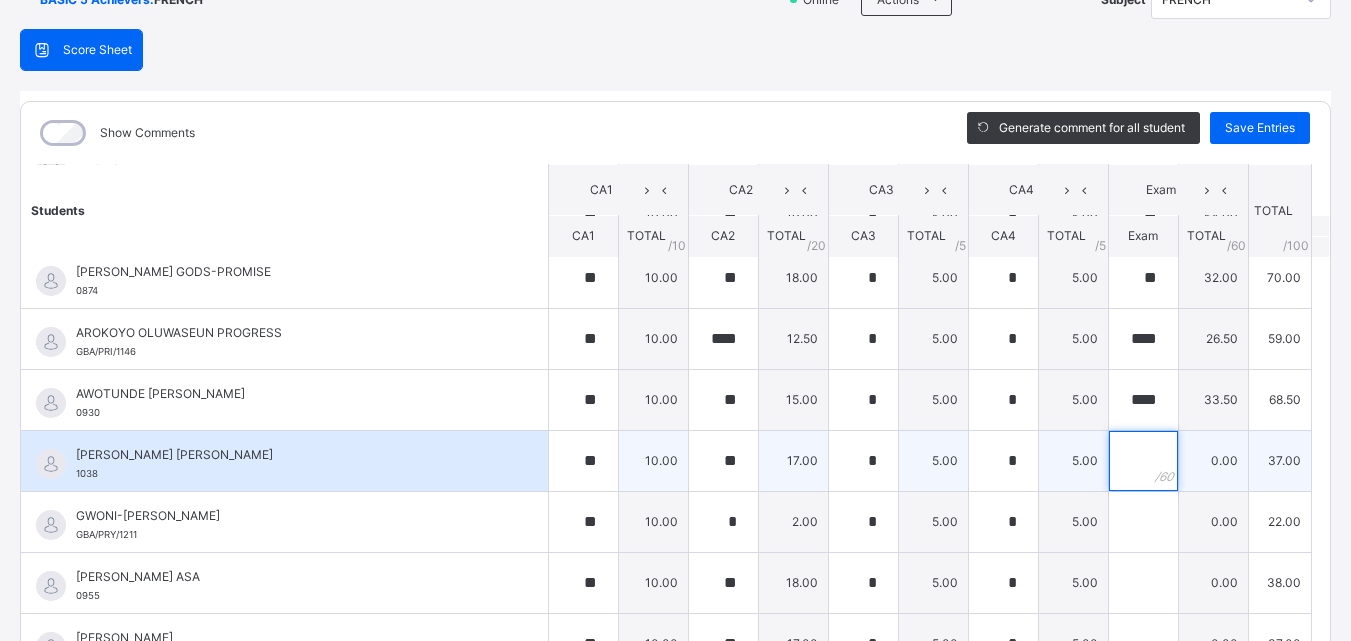 click at bounding box center (1143, 461) 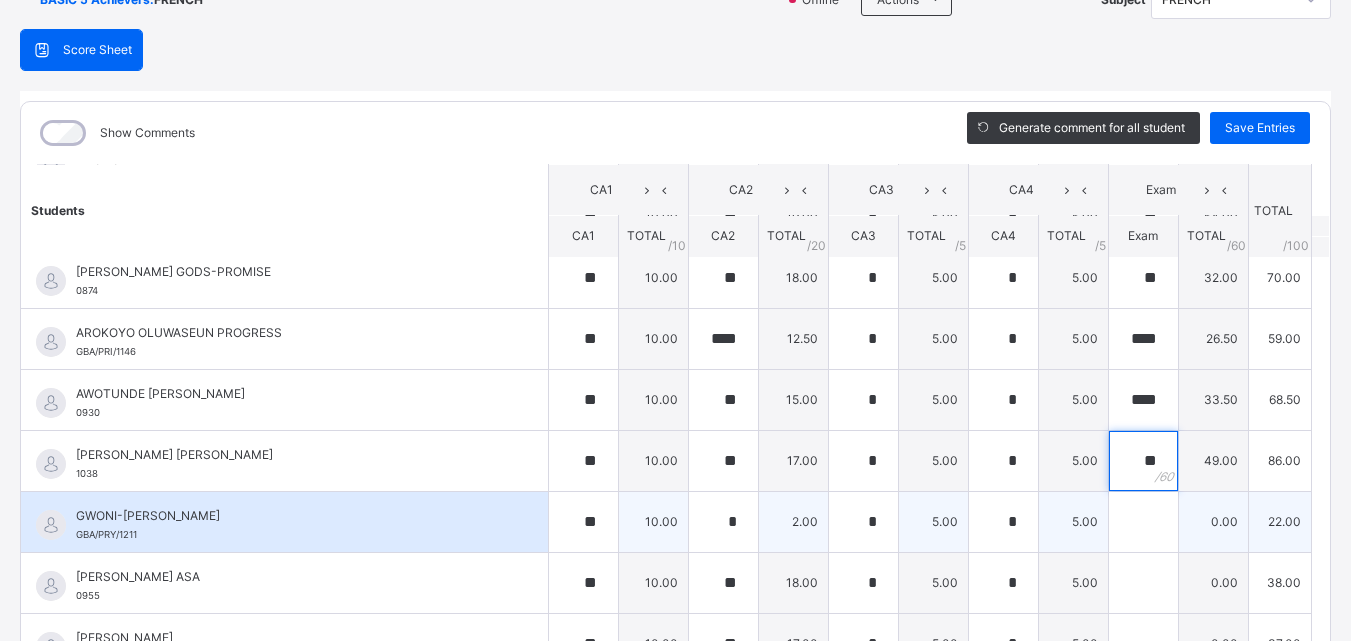 type on "**" 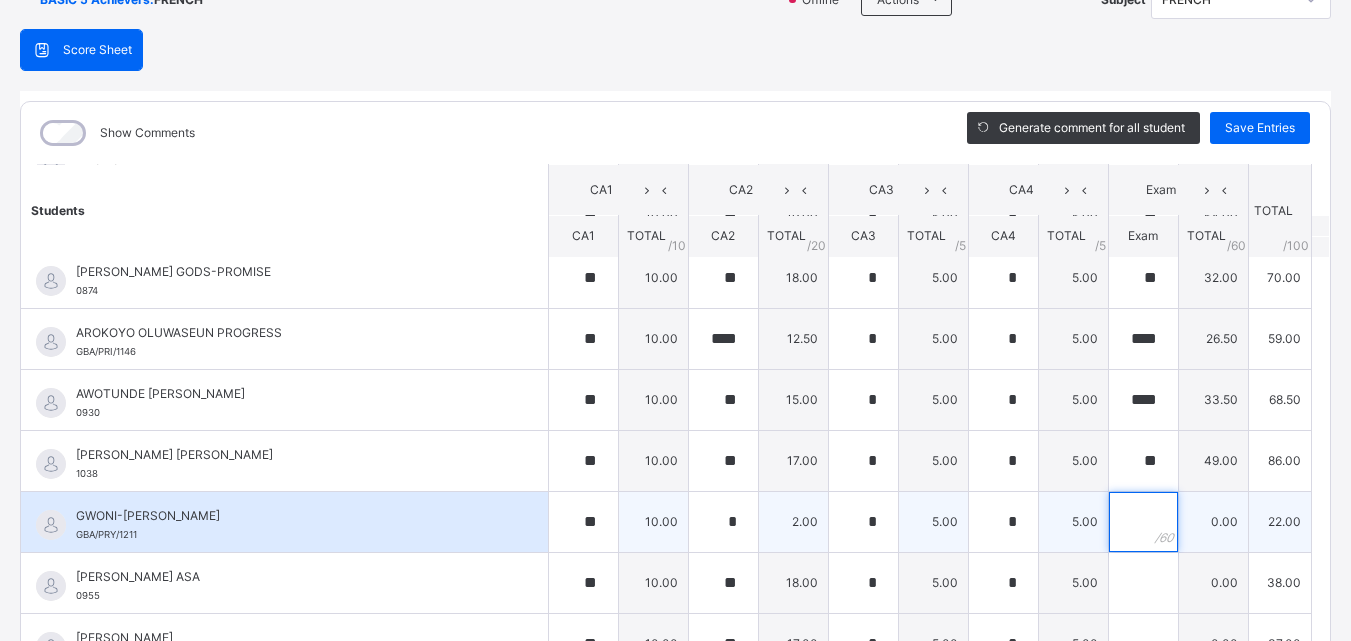 click at bounding box center (1143, 522) 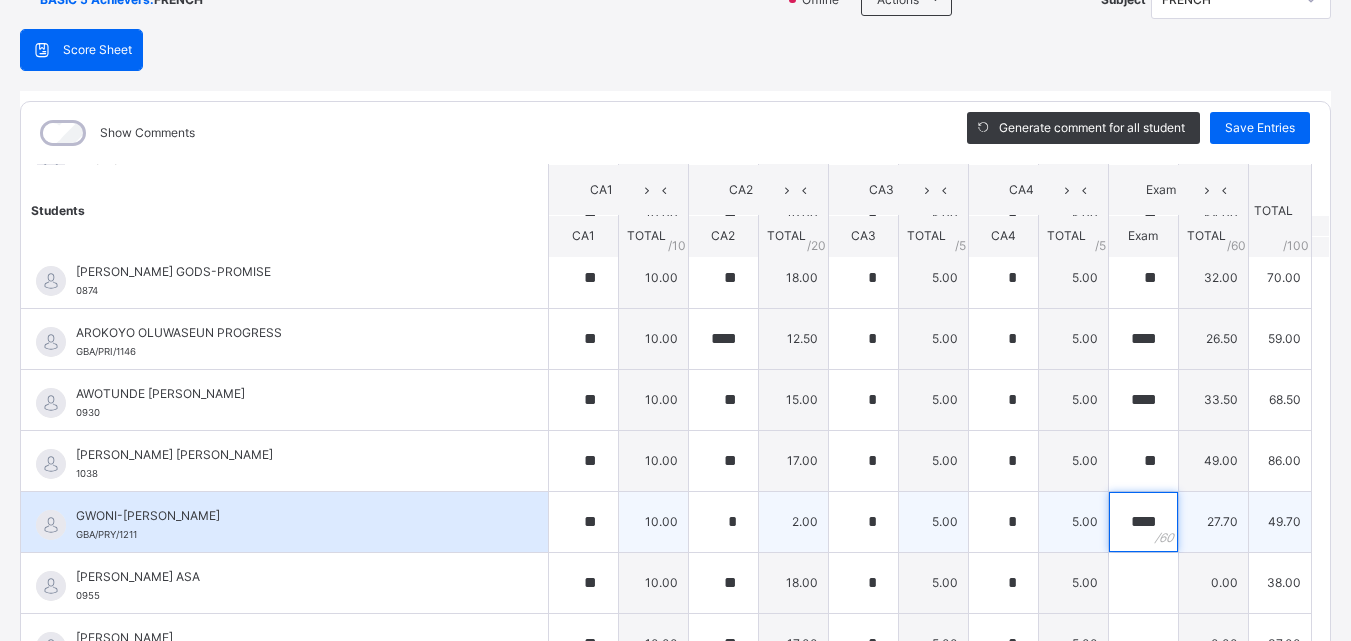 type on "**" 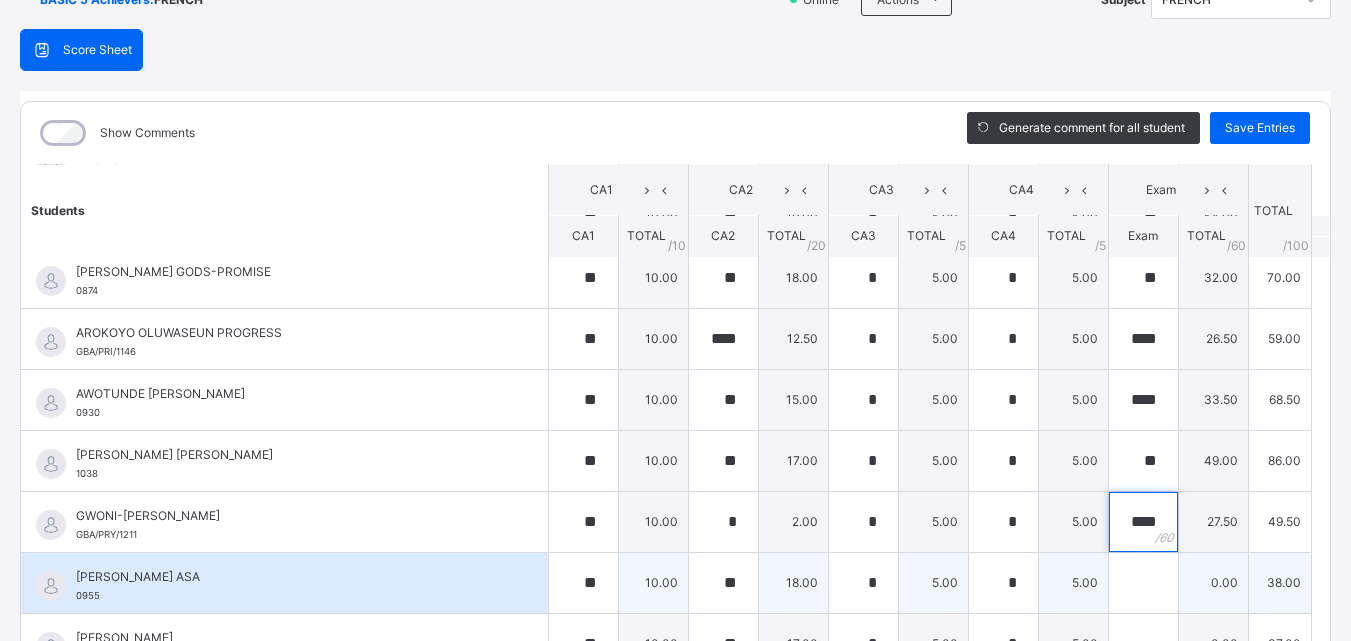 type on "****" 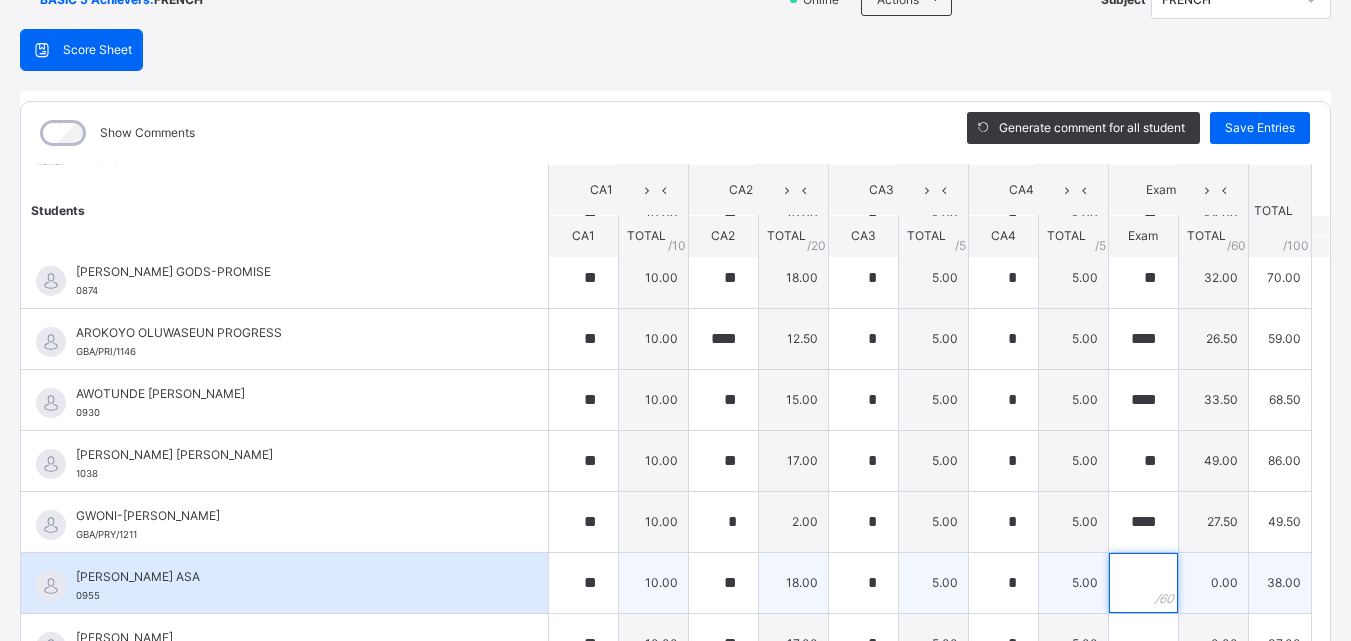 click at bounding box center [1143, 583] 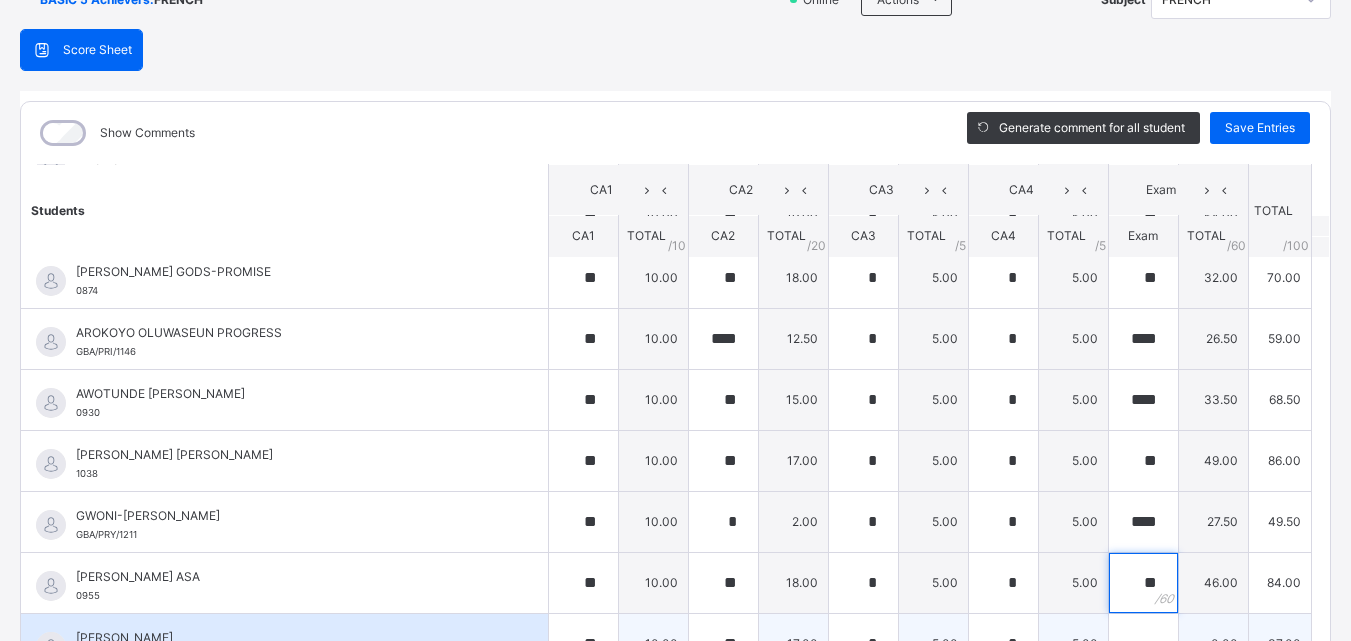 type on "**" 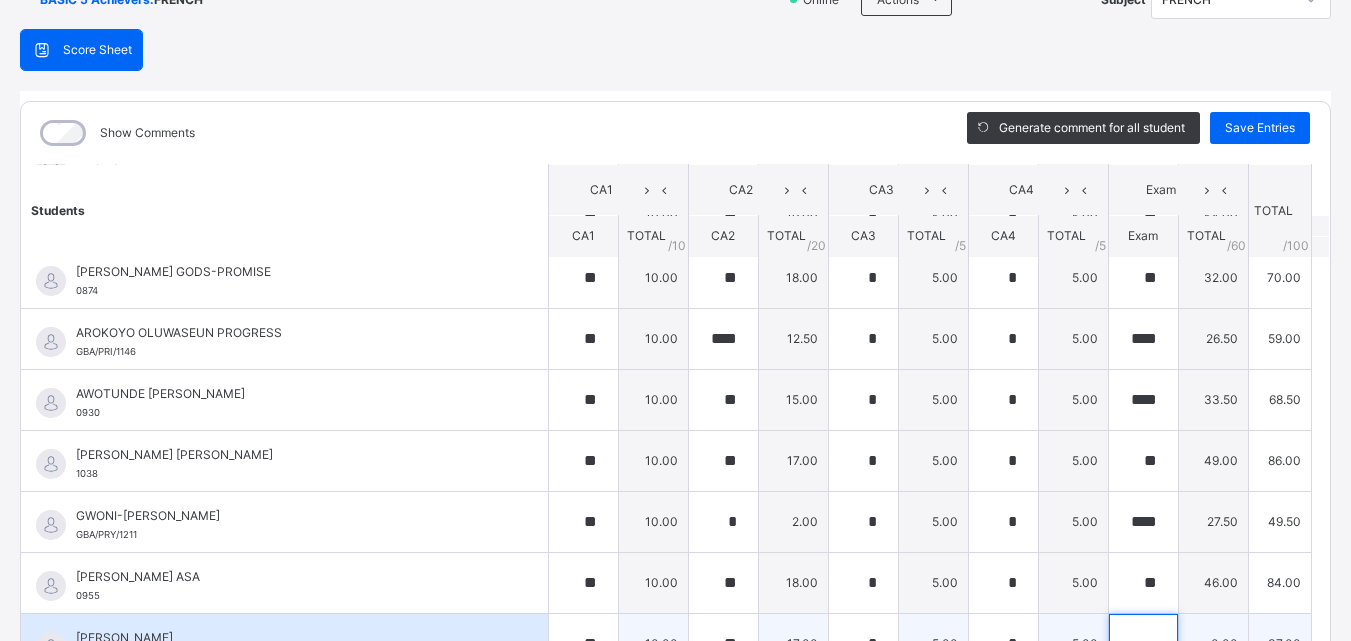click at bounding box center (1143, 644) 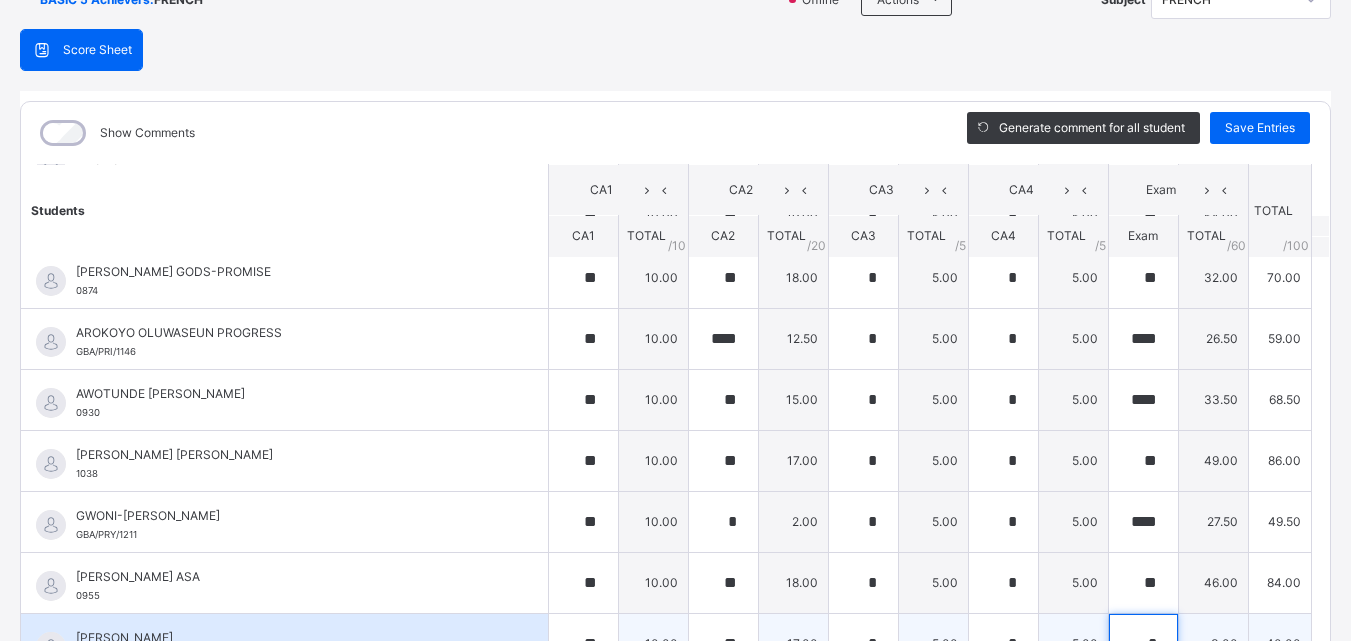 scroll, scrollTop: 179, scrollLeft: 0, axis: vertical 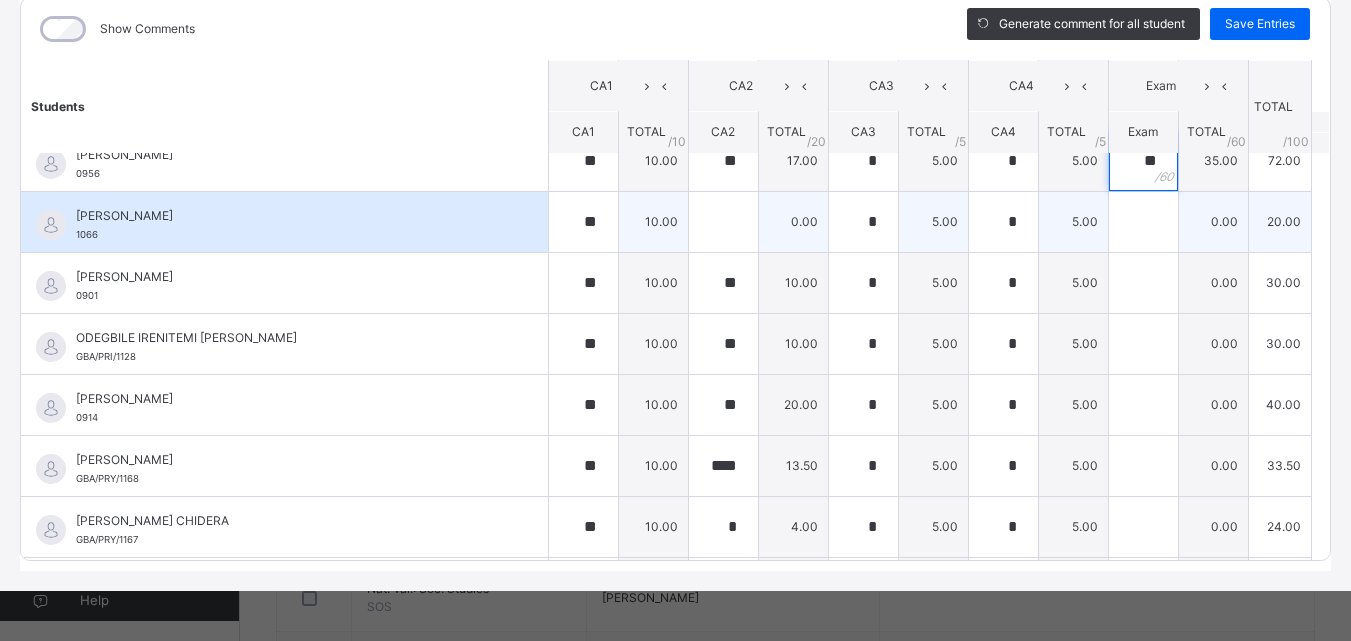 type on "**" 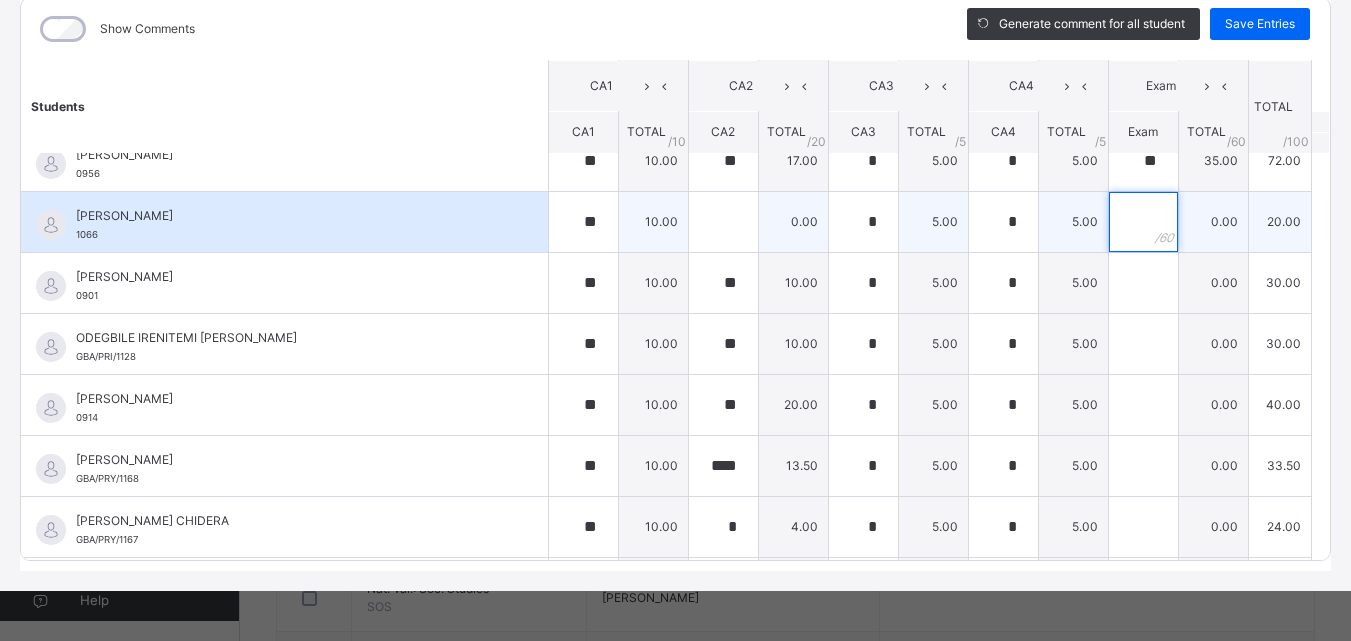 click at bounding box center [1143, 222] 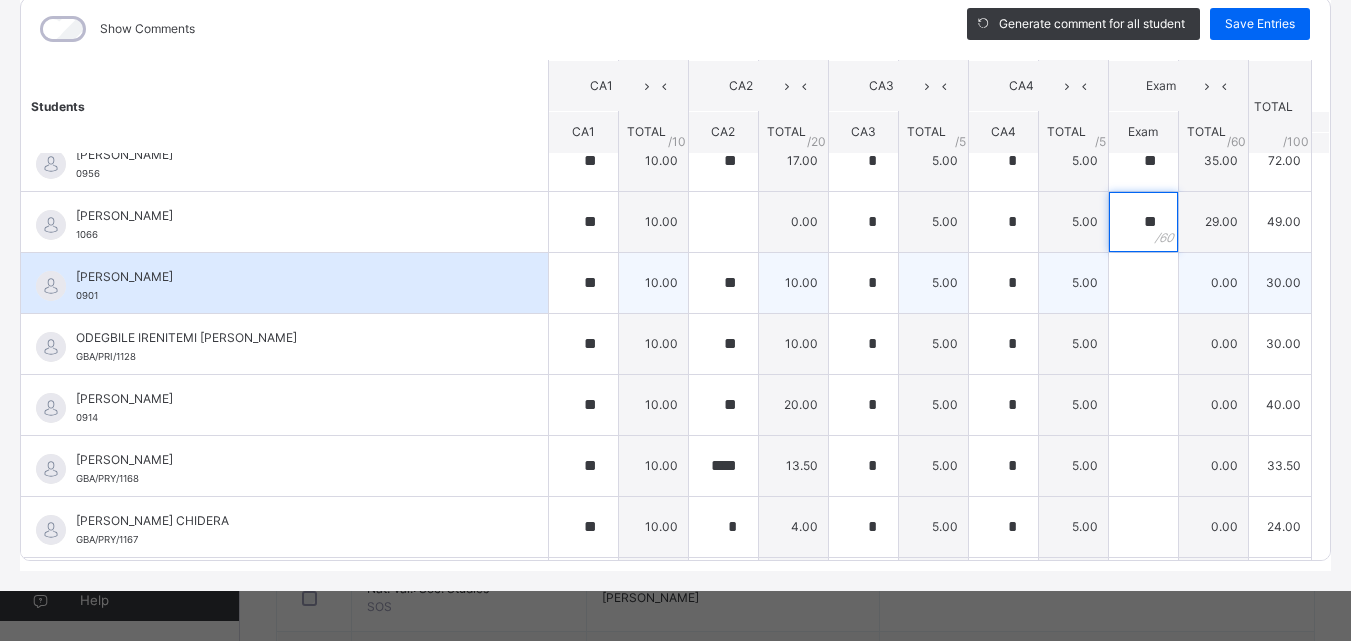 type on "**" 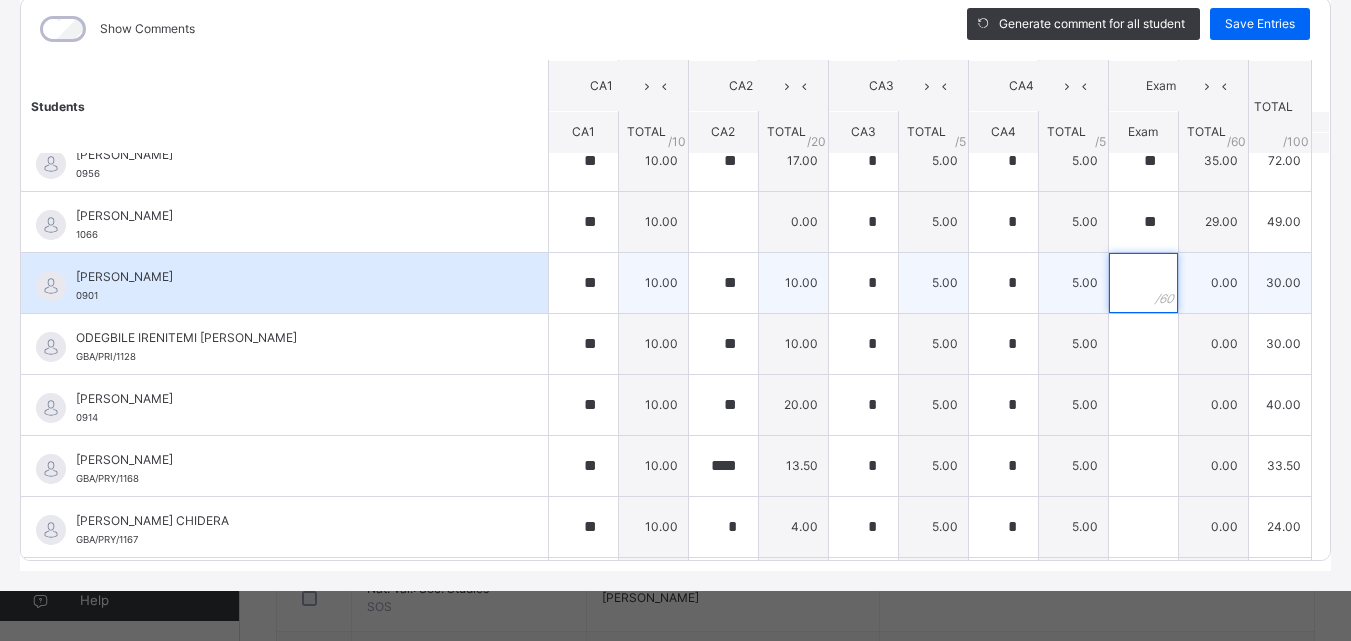 click at bounding box center (1143, 283) 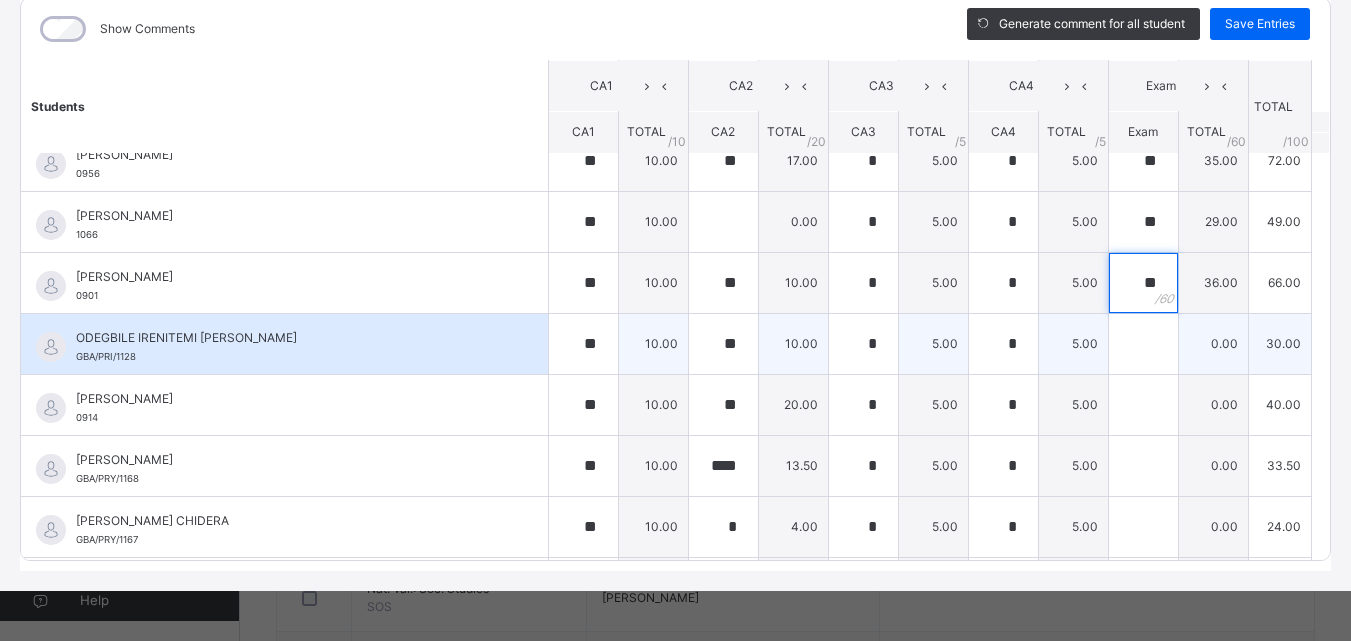 type on "**" 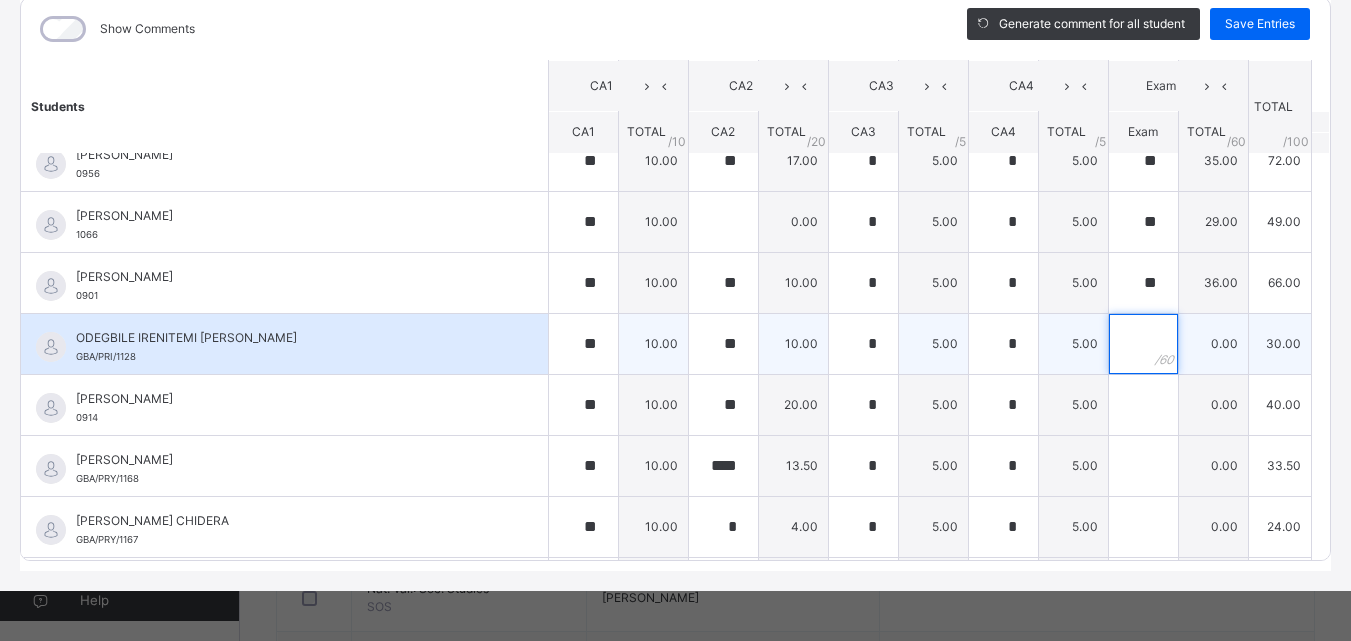 click at bounding box center (1143, 344) 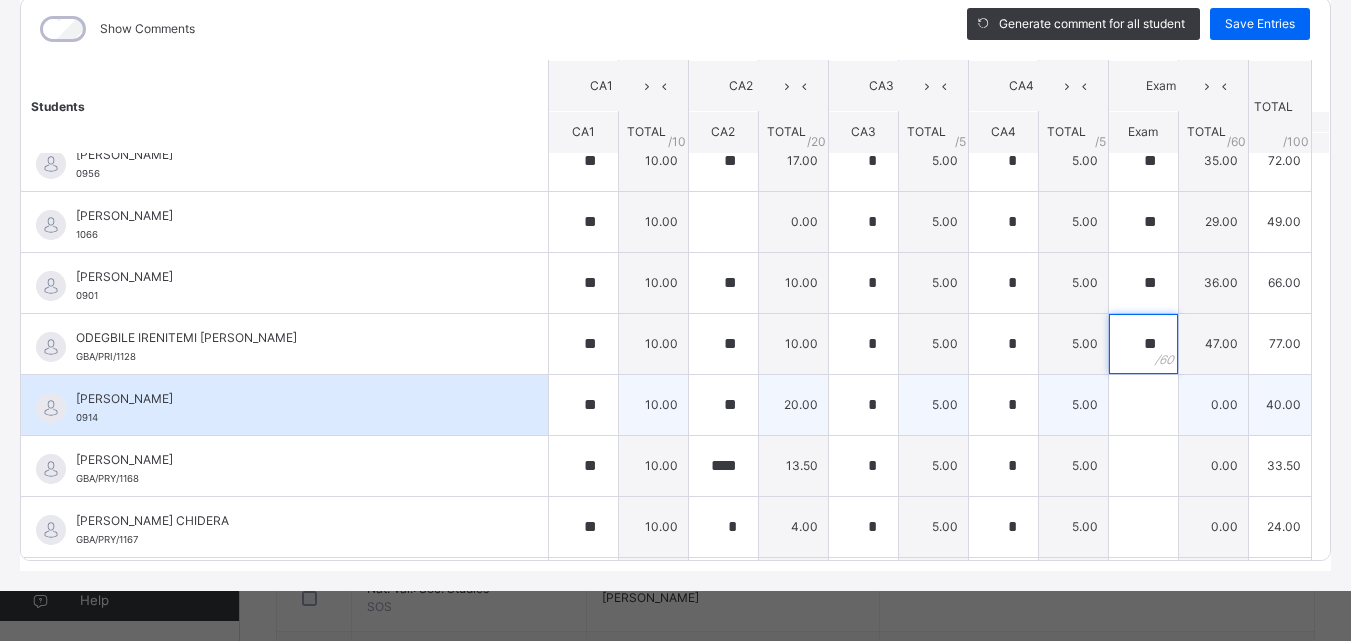 type on "**" 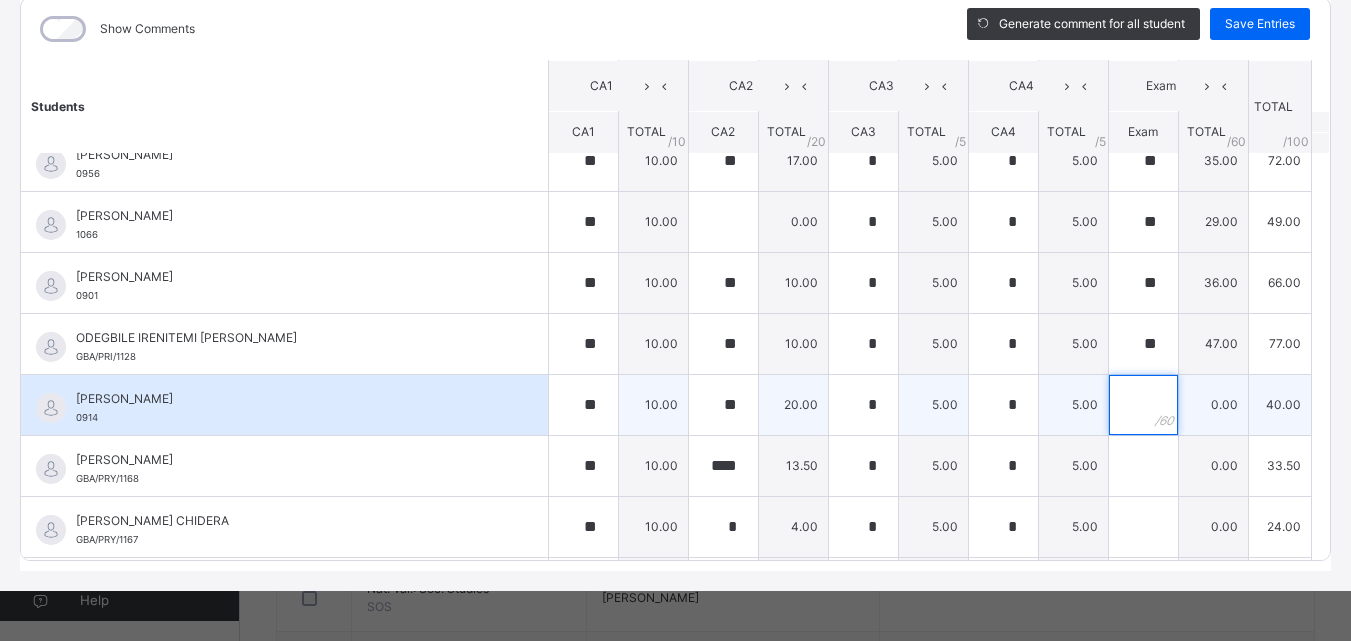 click at bounding box center [1143, 405] 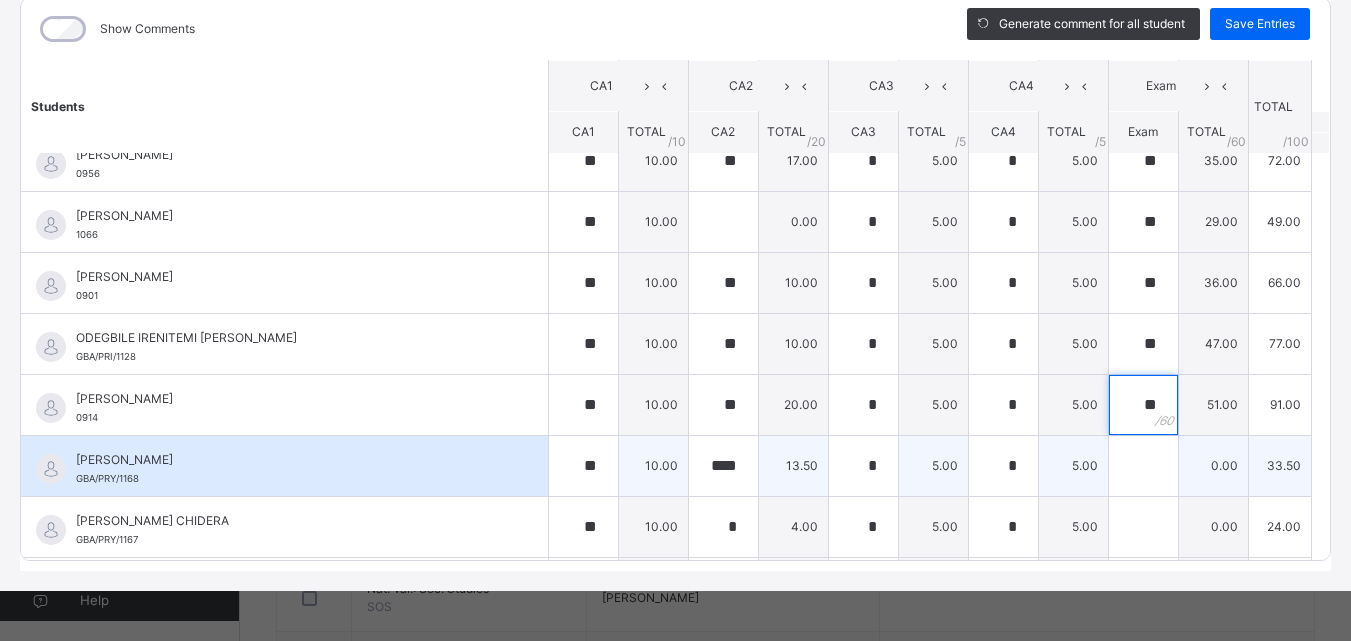 type on "**" 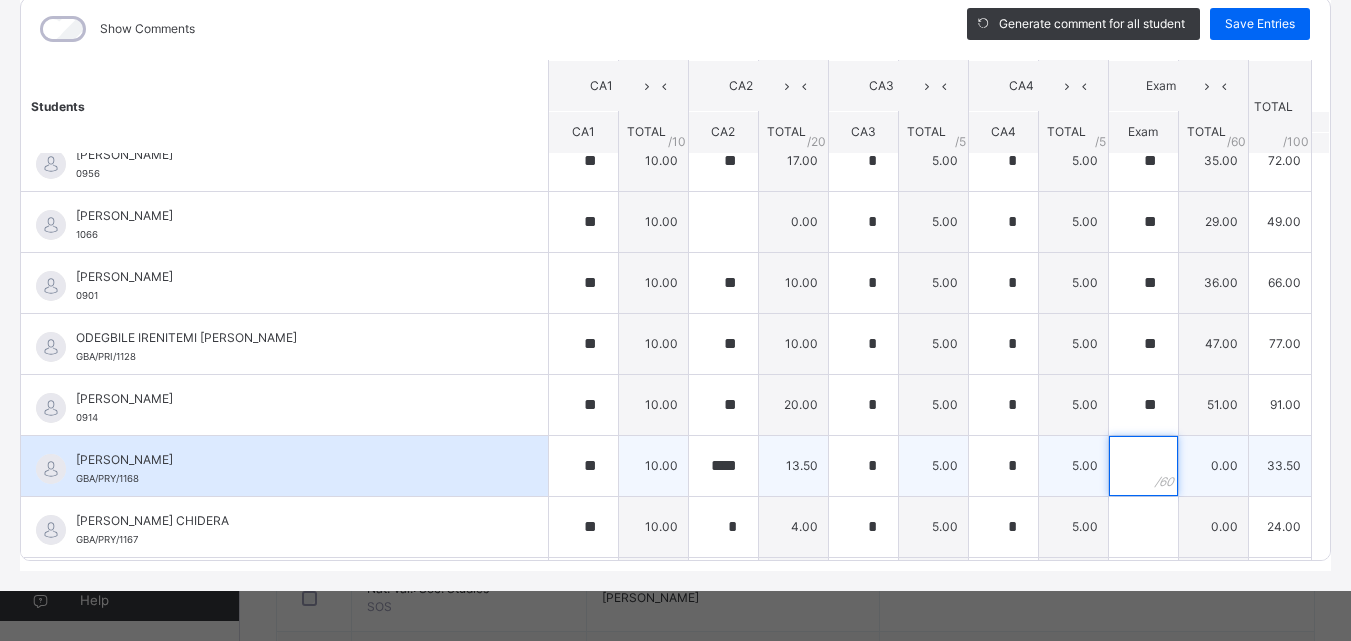 click at bounding box center [1143, 466] 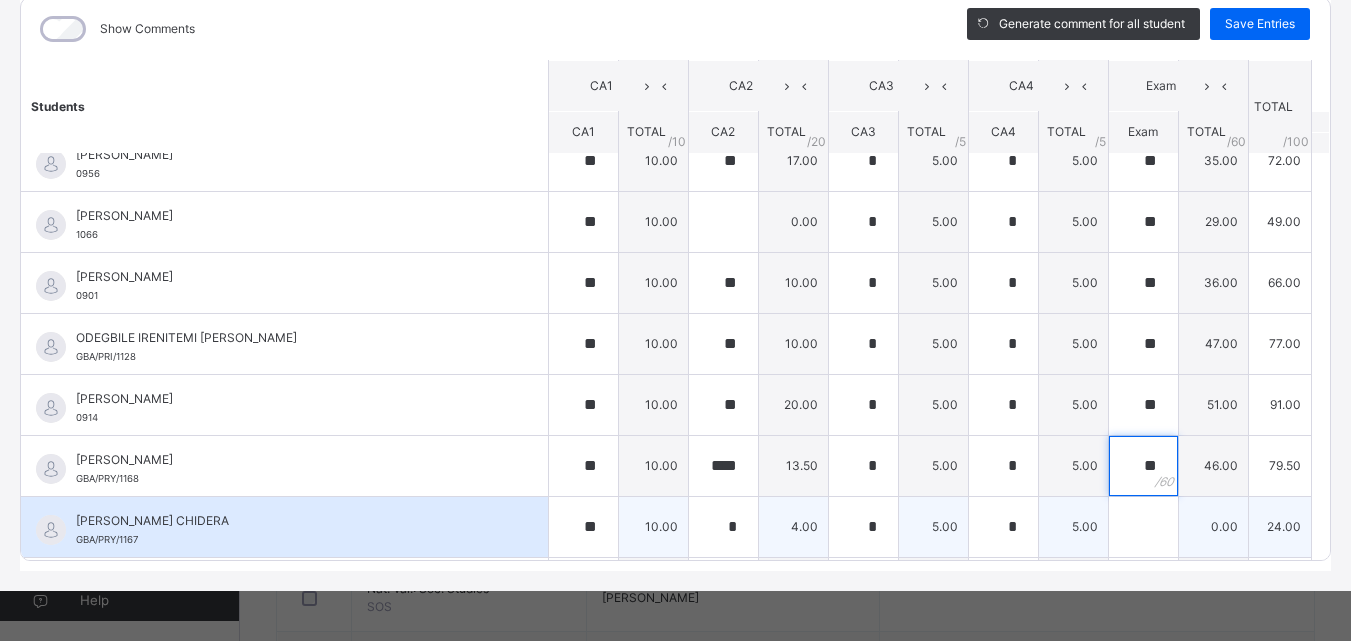 type on "**" 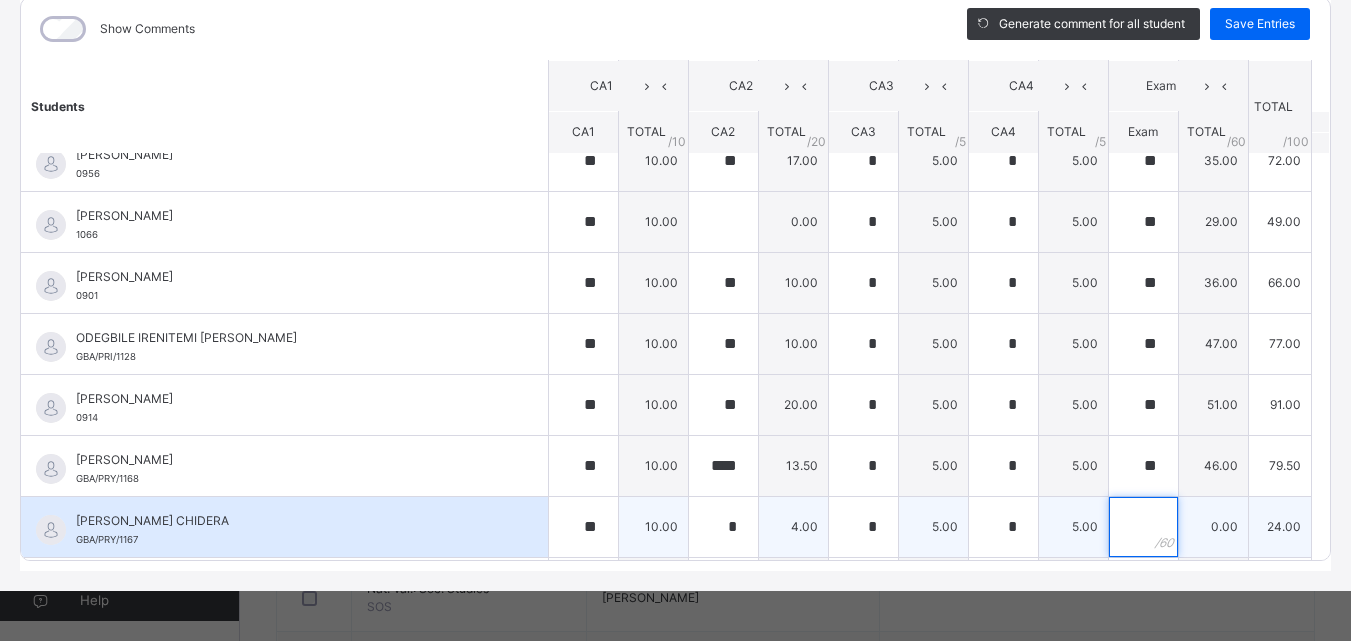 click at bounding box center (1143, 527) 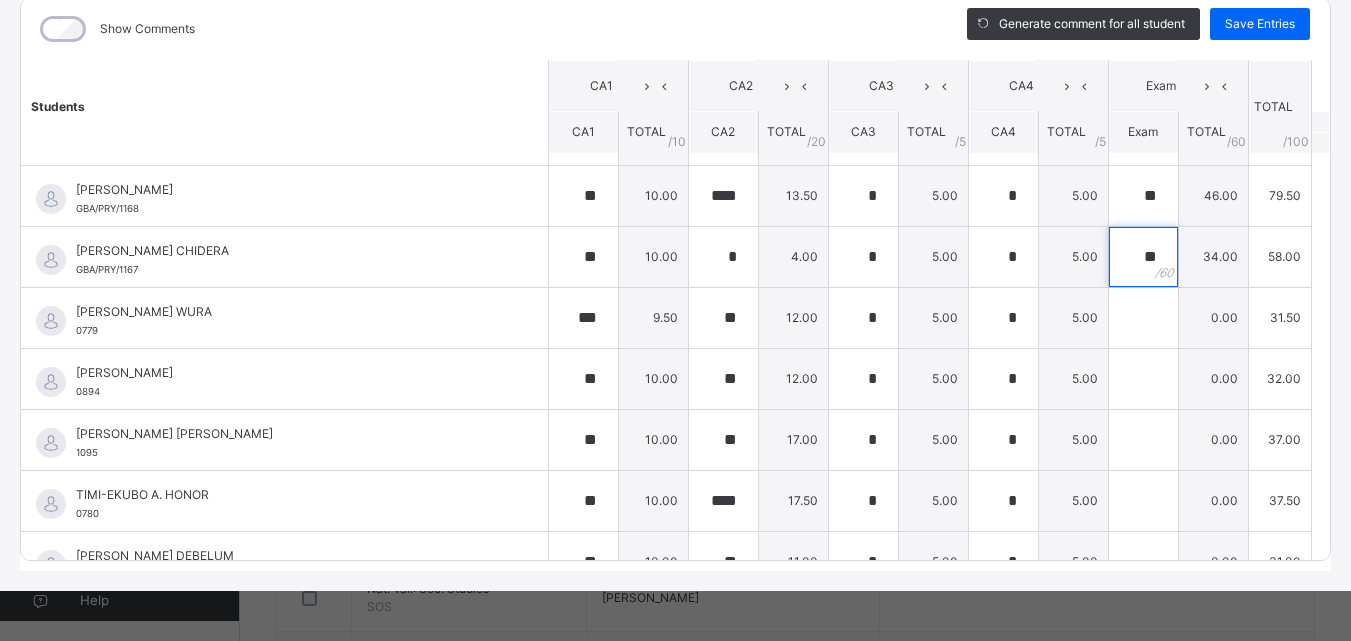 scroll, scrollTop: 875, scrollLeft: 0, axis: vertical 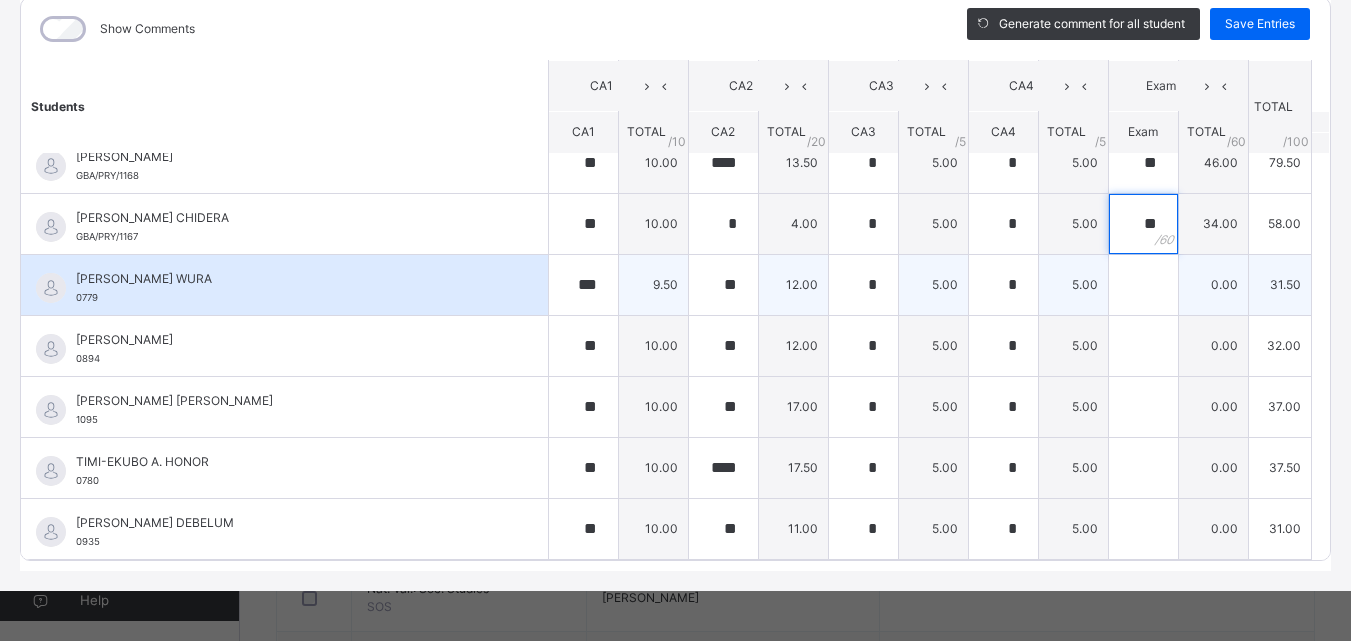type on "**" 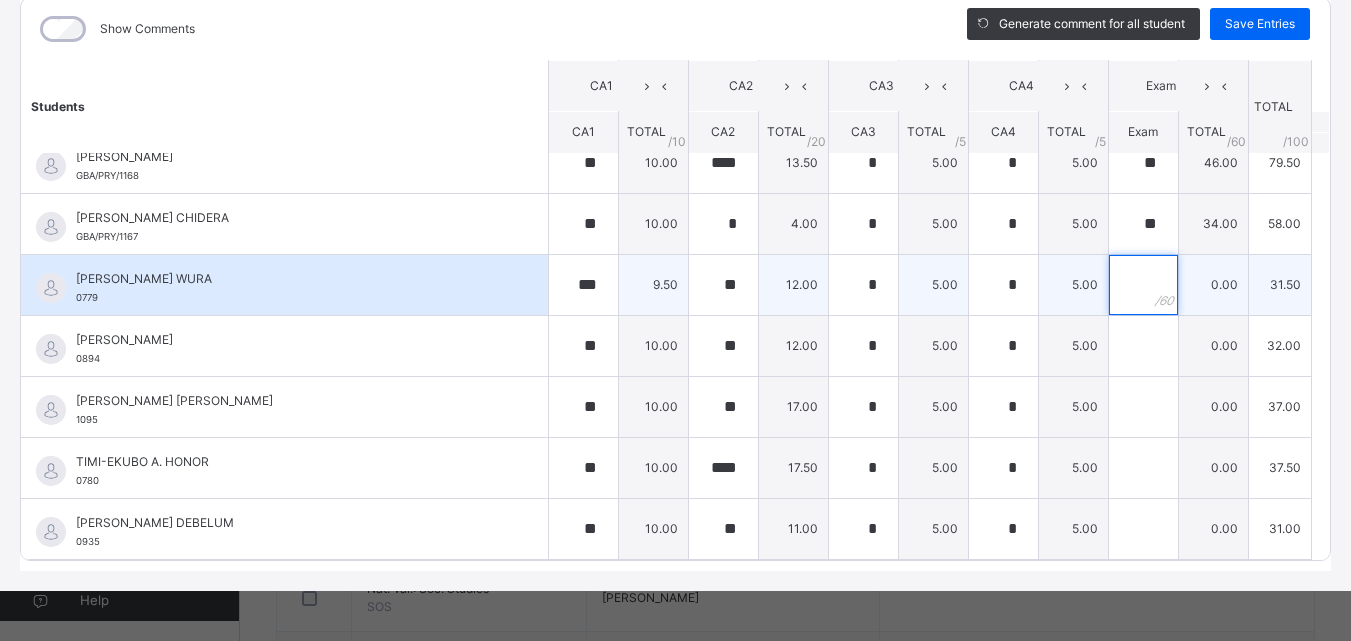 click at bounding box center (1143, 285) 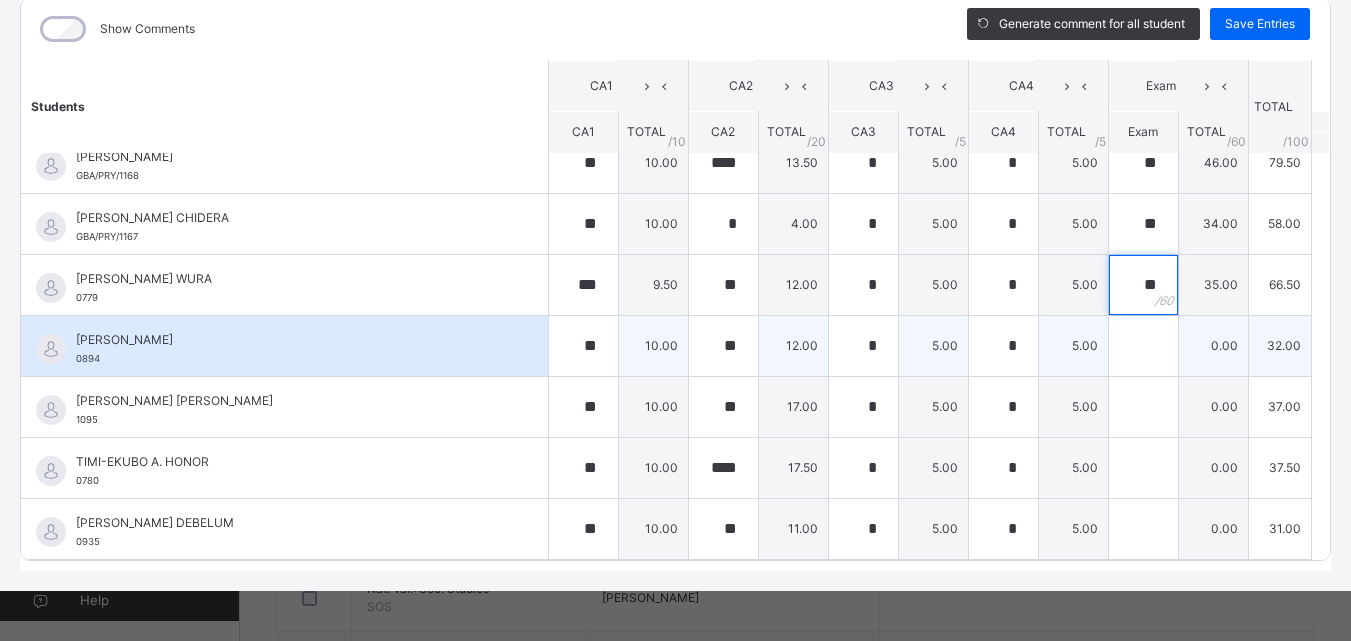 type on "**" 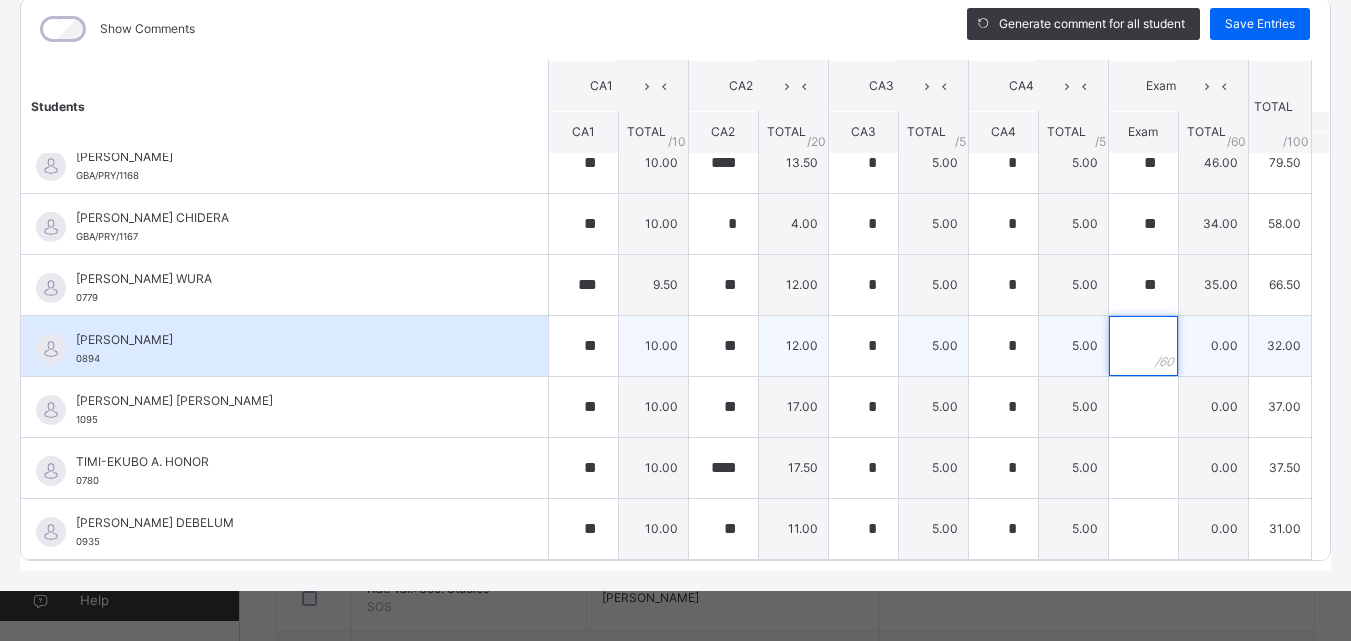 click at bounding box center (1143, 346) 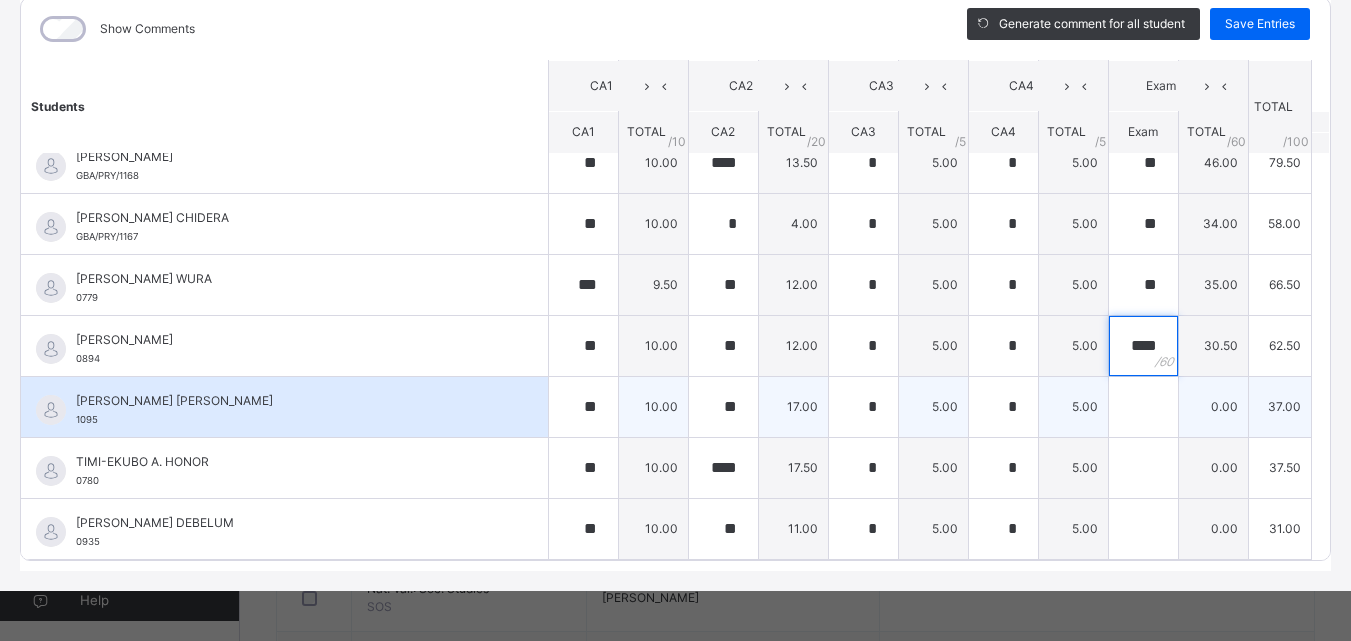 type on "****" 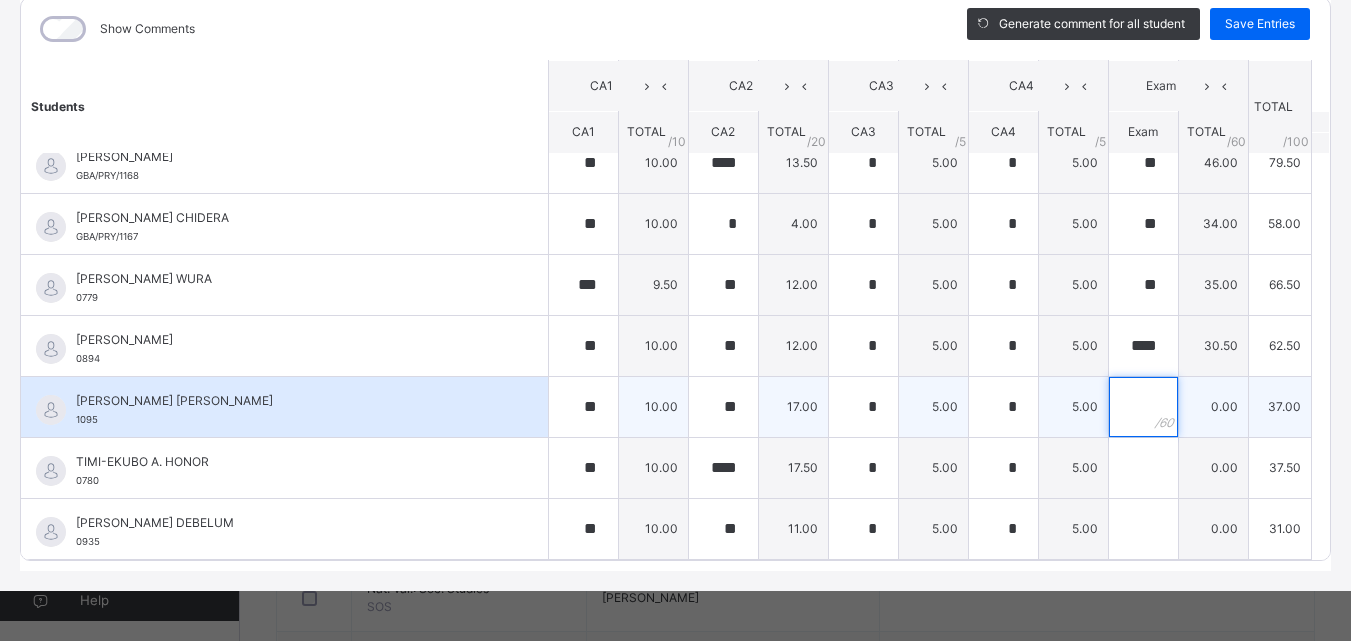 click at bounding box center [1143, 407] 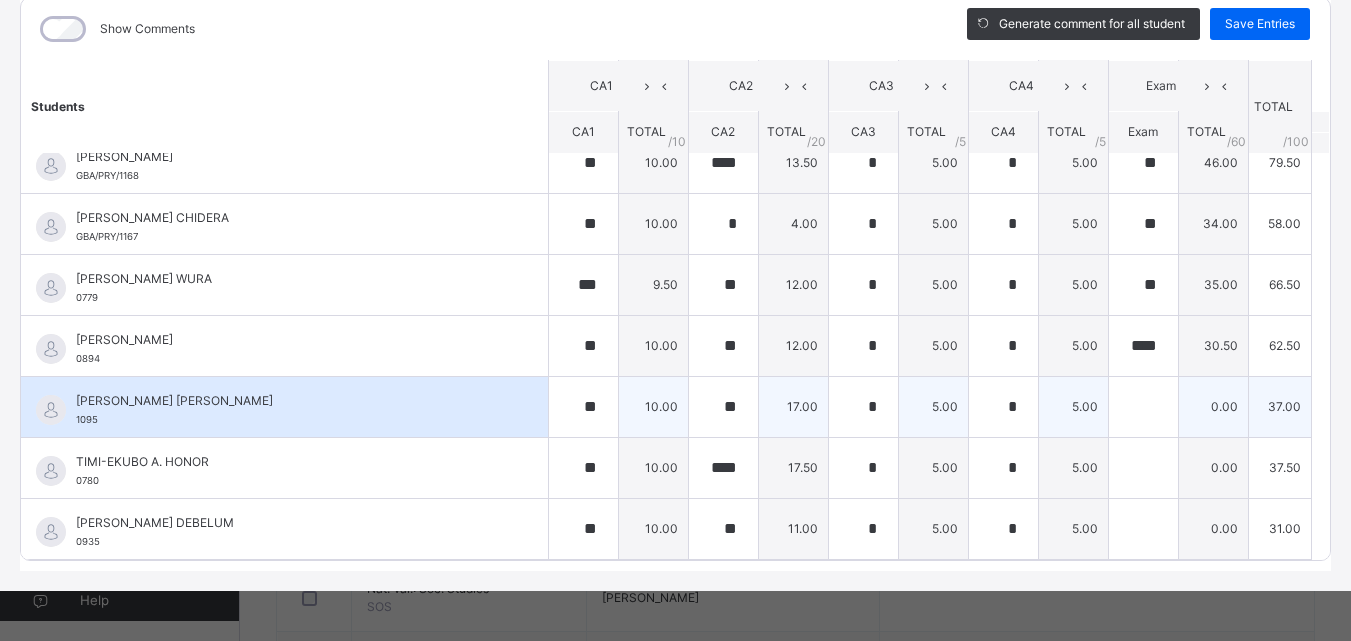 click at bounding box center (1143, 407) 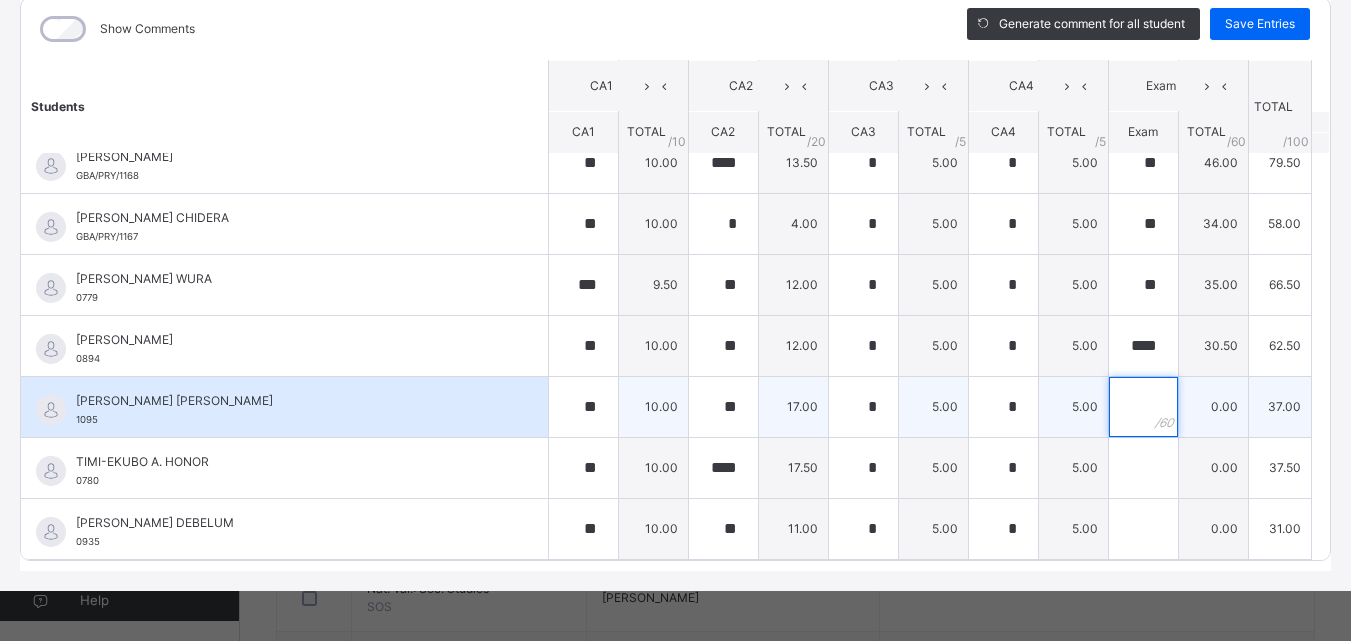 click at bounding box center (1143, 407) 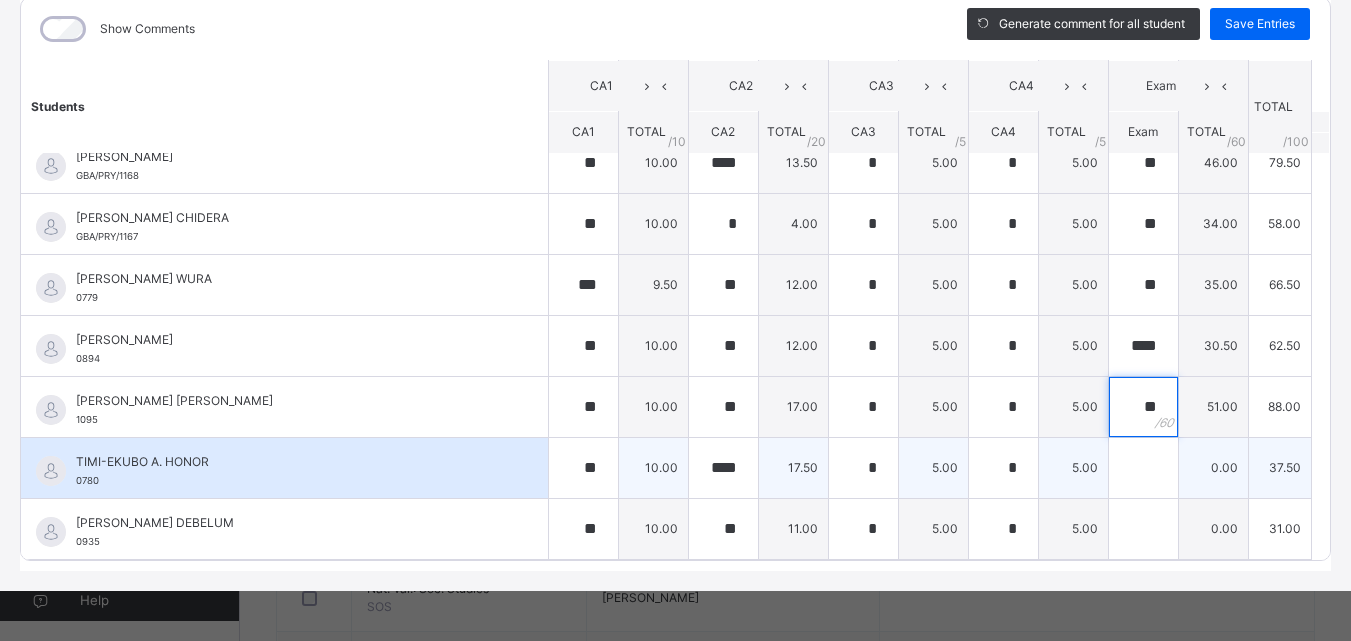 type on "**" 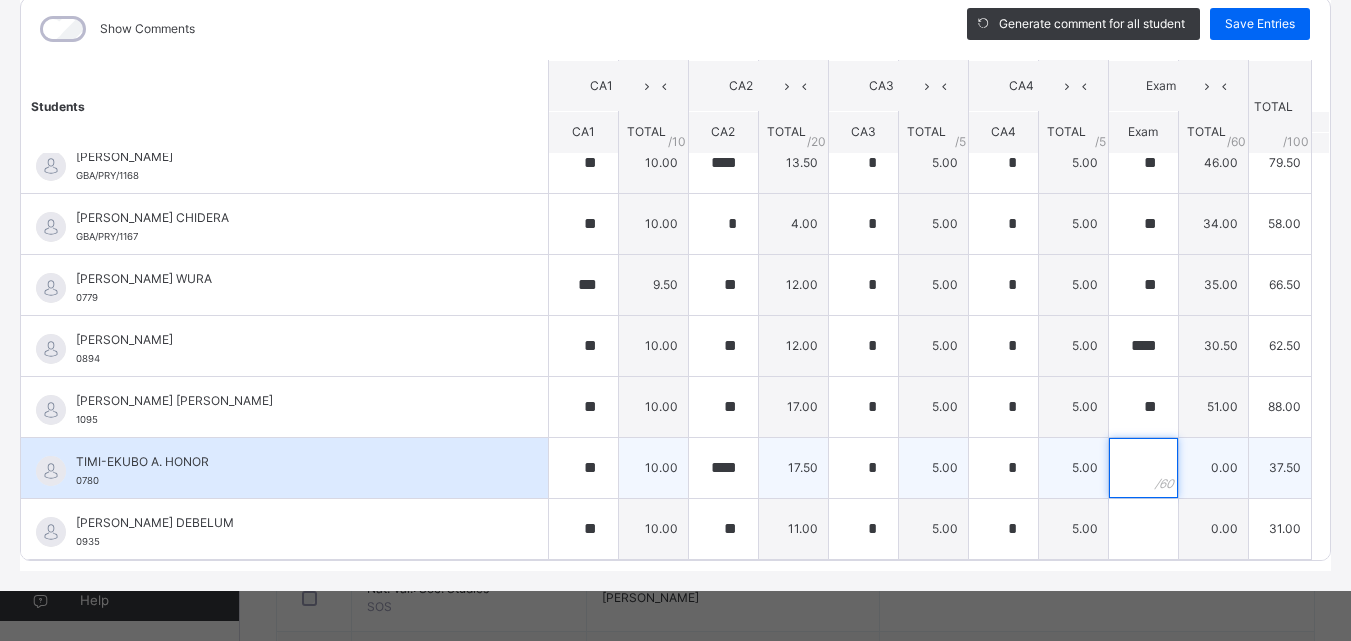 click at bounding box center [1143, 468] 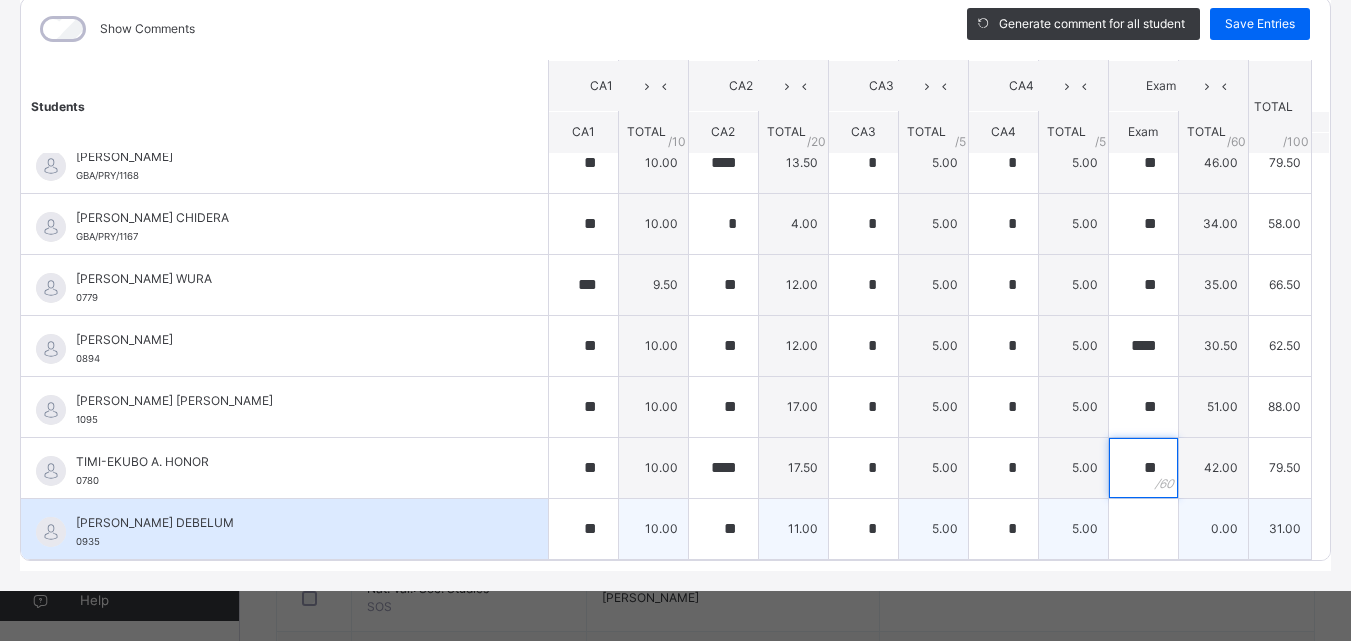 type on "**" 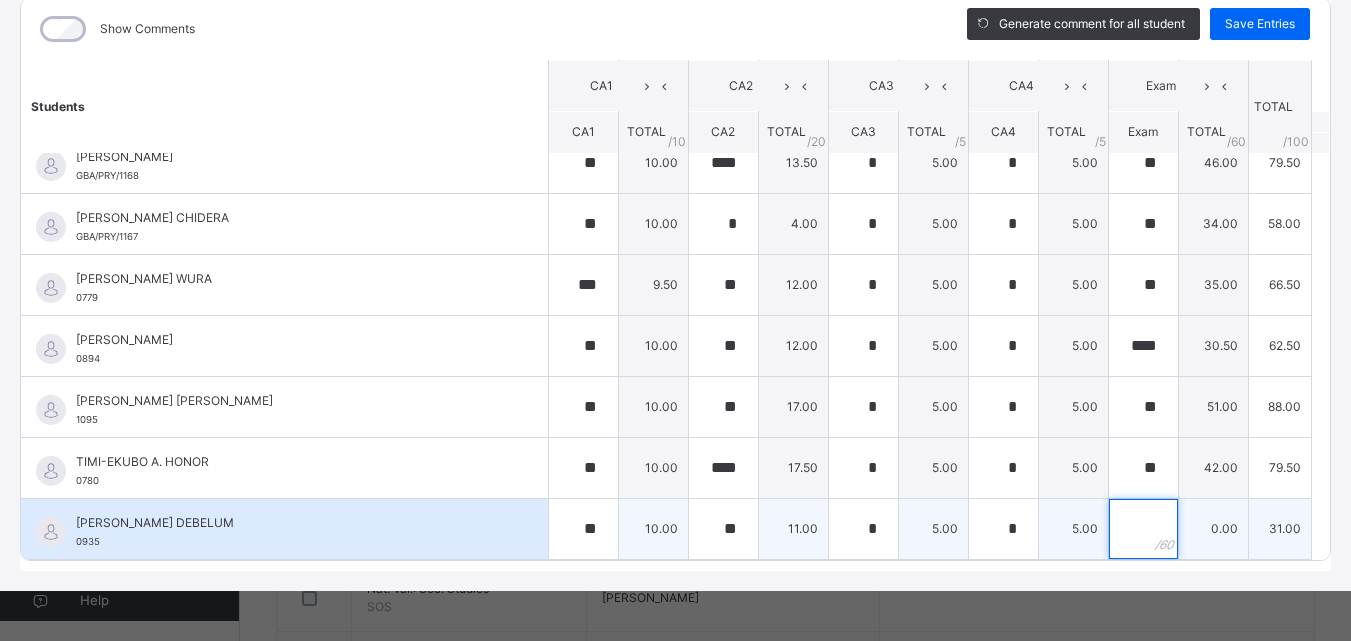 click at bounding box center (1143, 529) 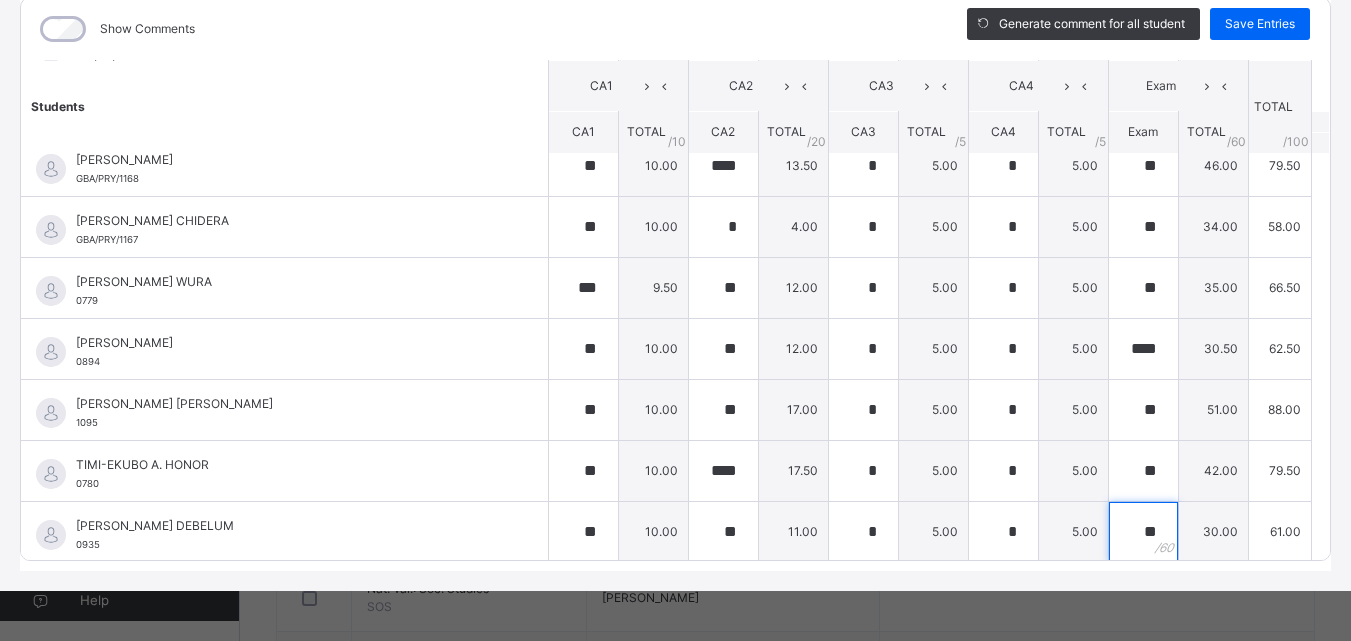 scroll, scrollTop: 875, scrollLeft: 0, axis: vertical 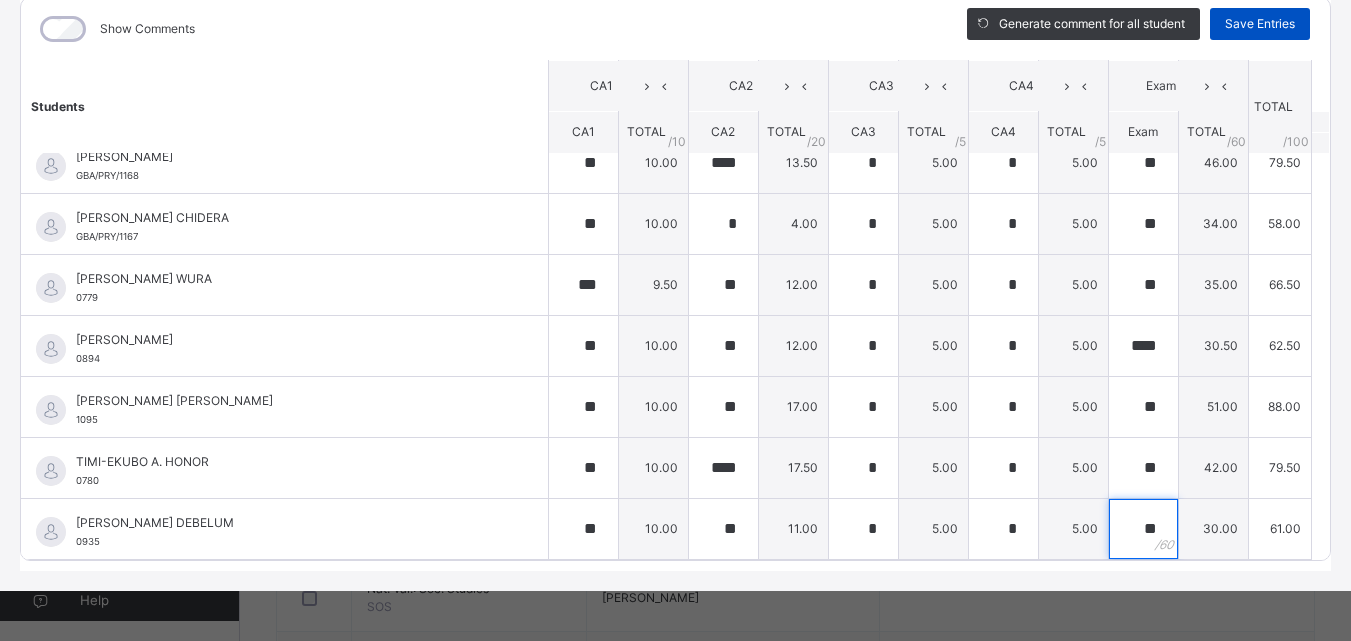 type on "**" 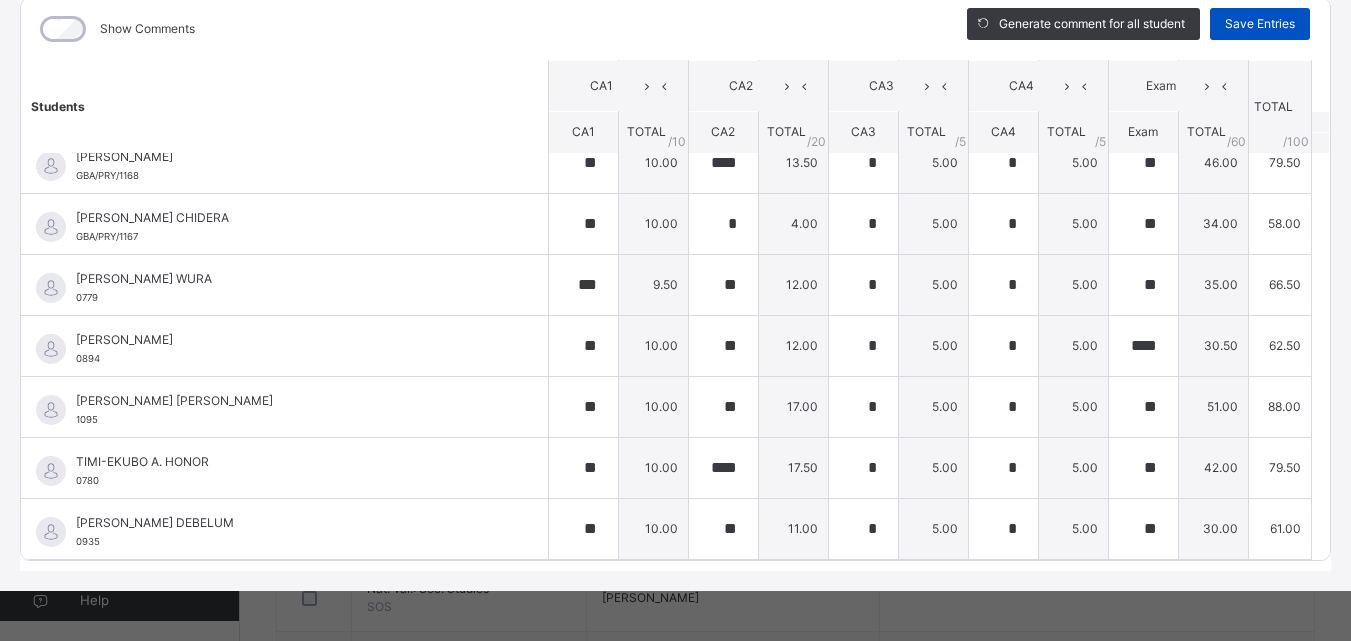 click on "Save Entries" at bounding box center (1260, 24) 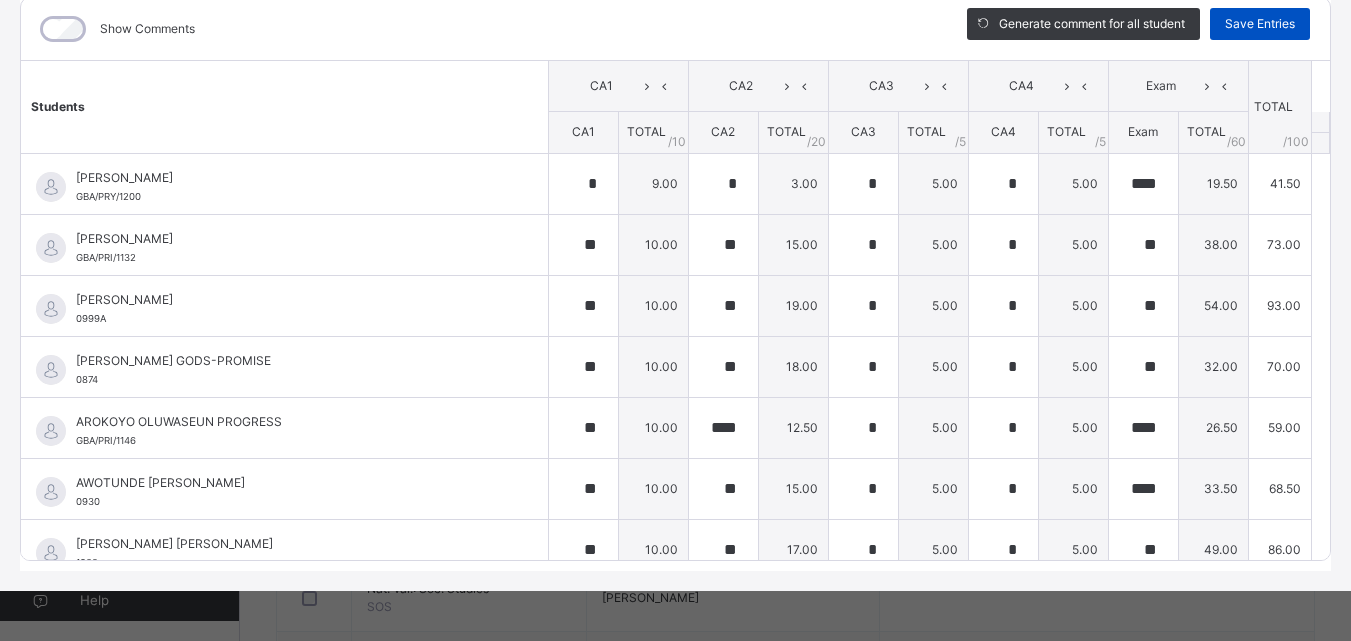 type on "*" 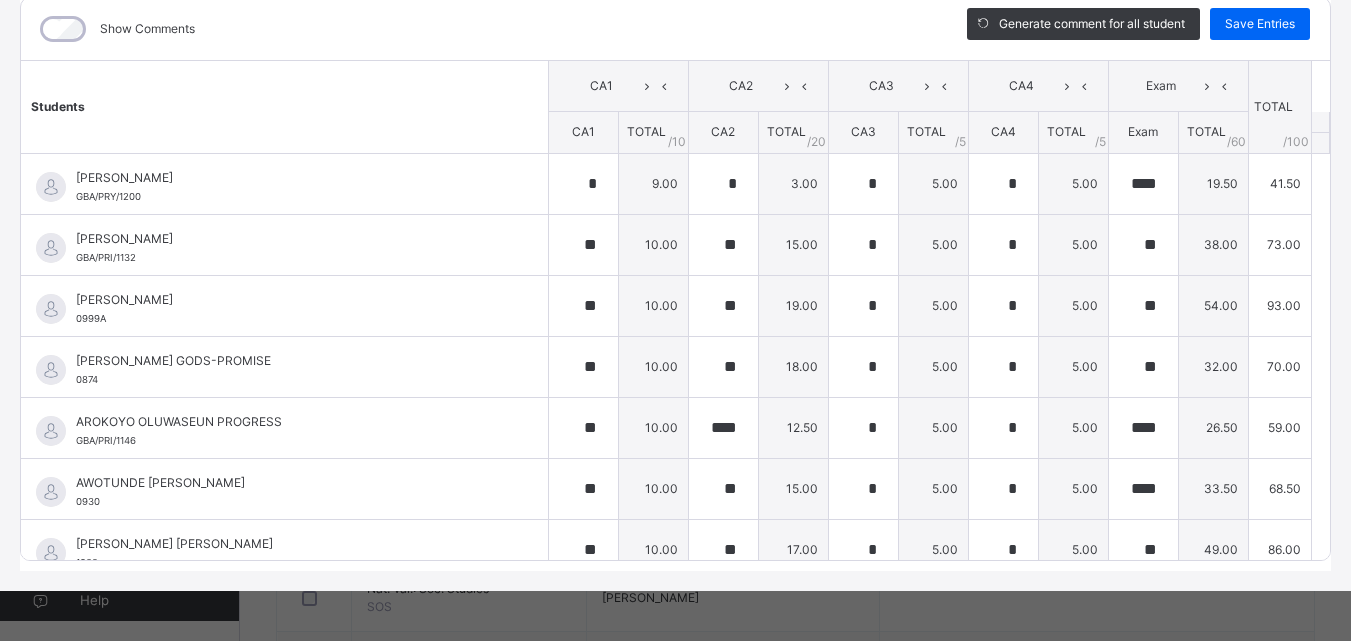 click on "Your changes have been saved." at bounding box center (675, 1026) 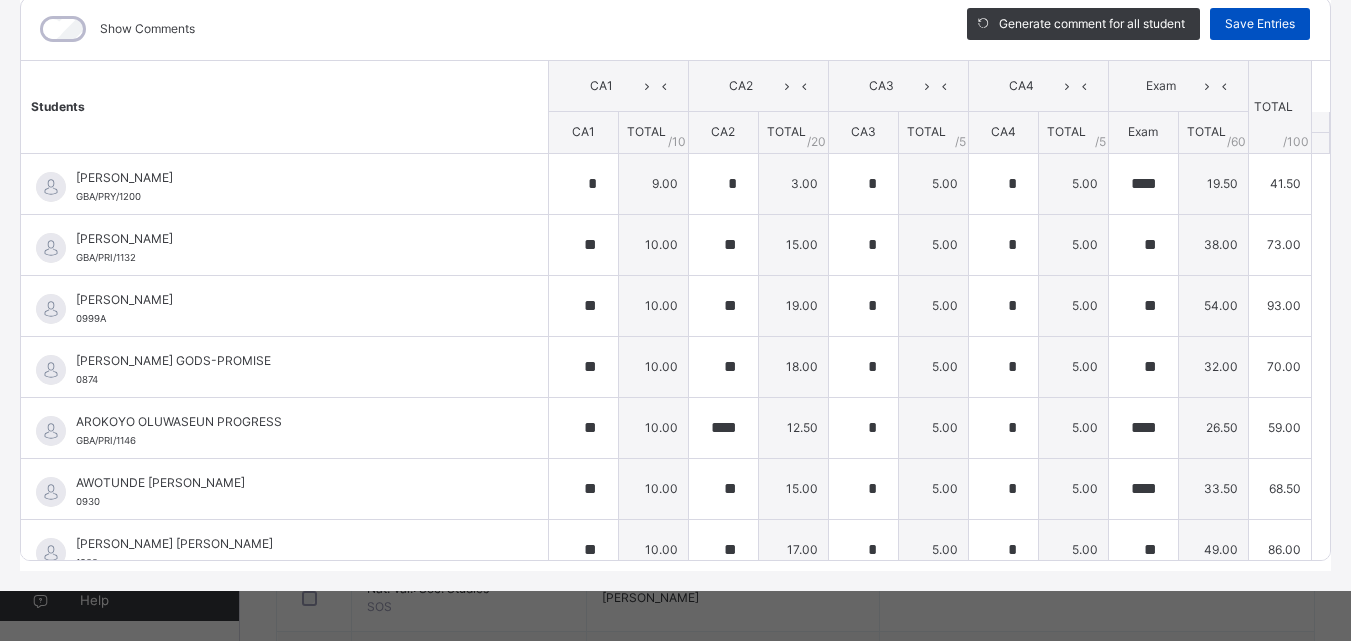 click on "Save Entries" at bounding box center (1260, 24) 